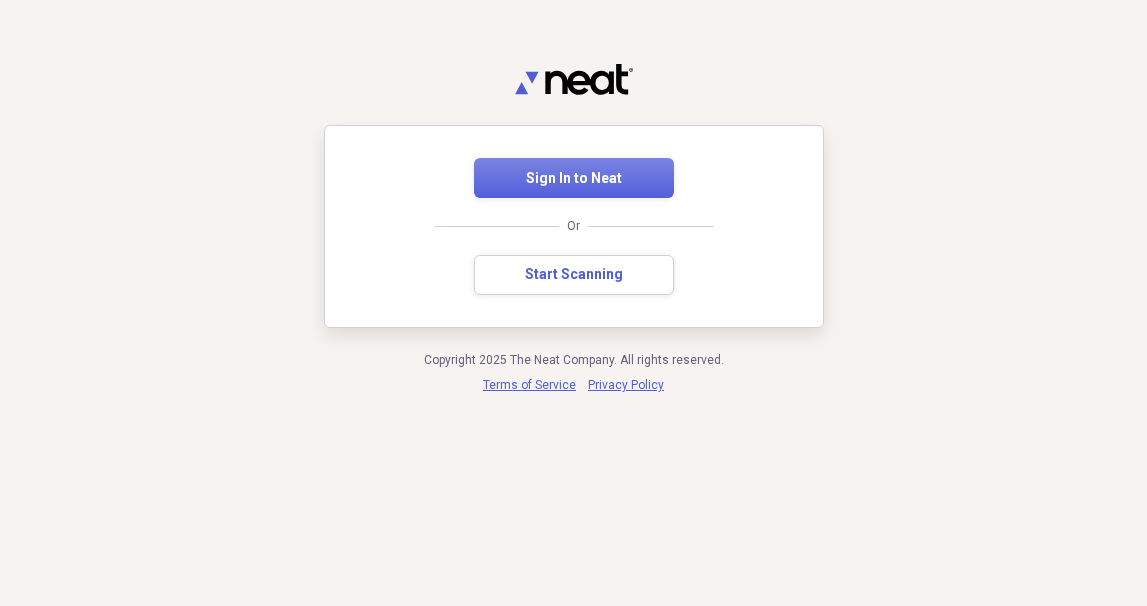 scroll, scrollTop: 0, scrollLeft: 0, axis: both 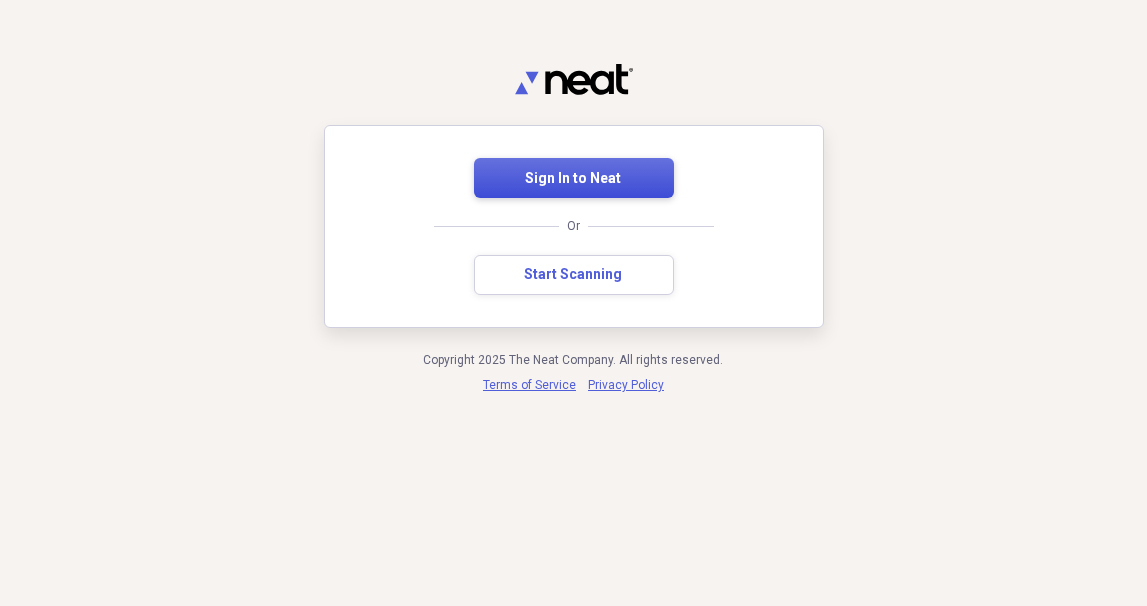 click on "Sign In to Neat" at bounding box center [574, 179] 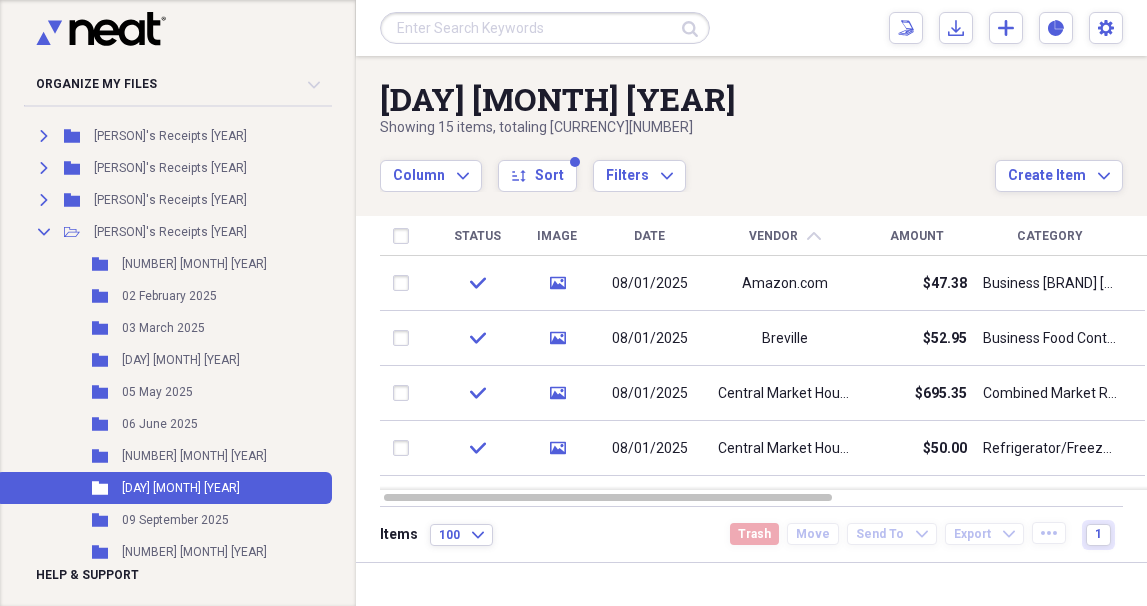 scroll, scrollTop: 641, scrollLeft: 0, axis: vertical 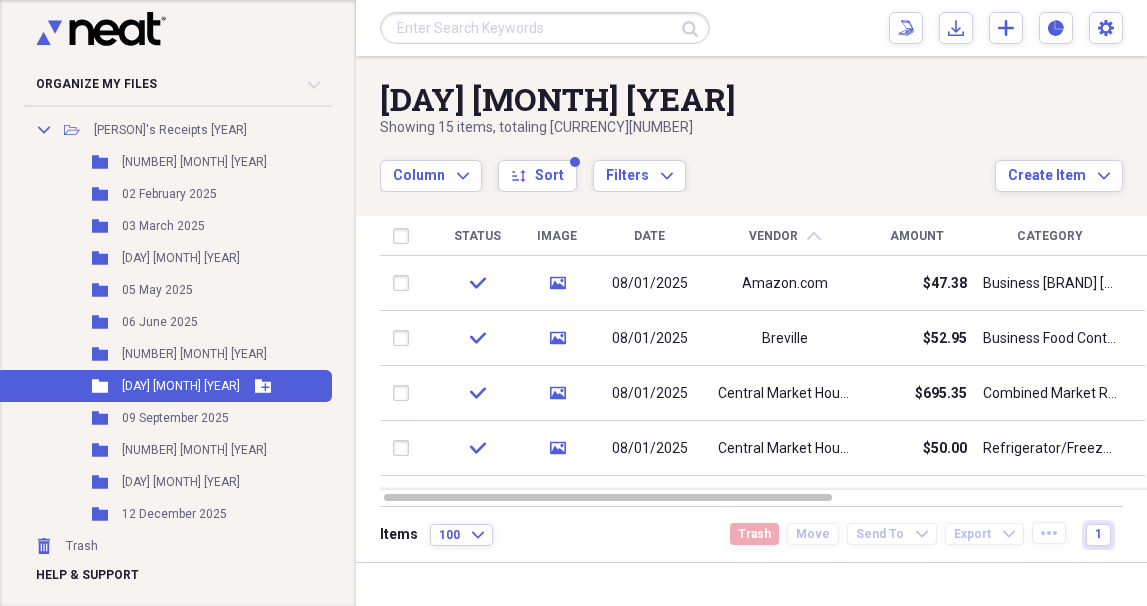 click on "[DAY] [MONTH] [YEAR]" at bounding box center [181, 386] 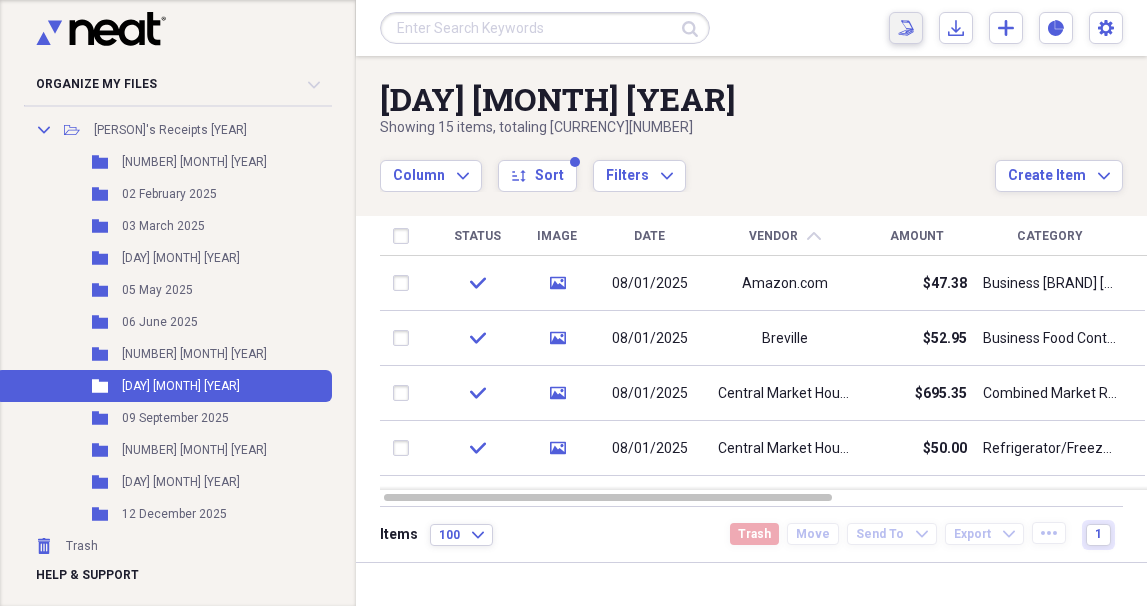 click 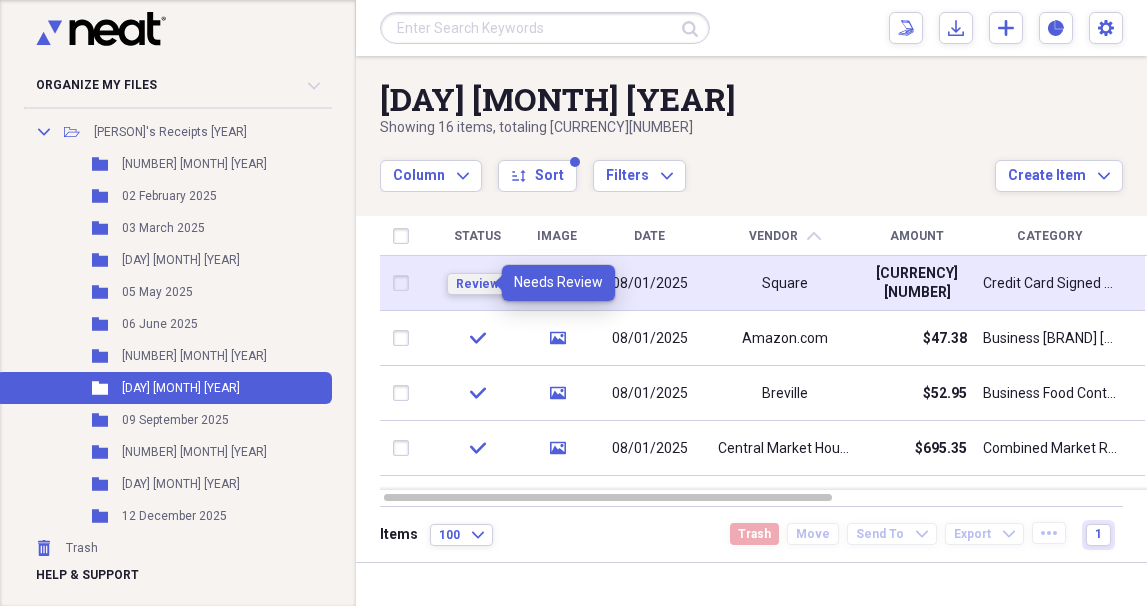 click on "Review" at bounding box center [477, 284] 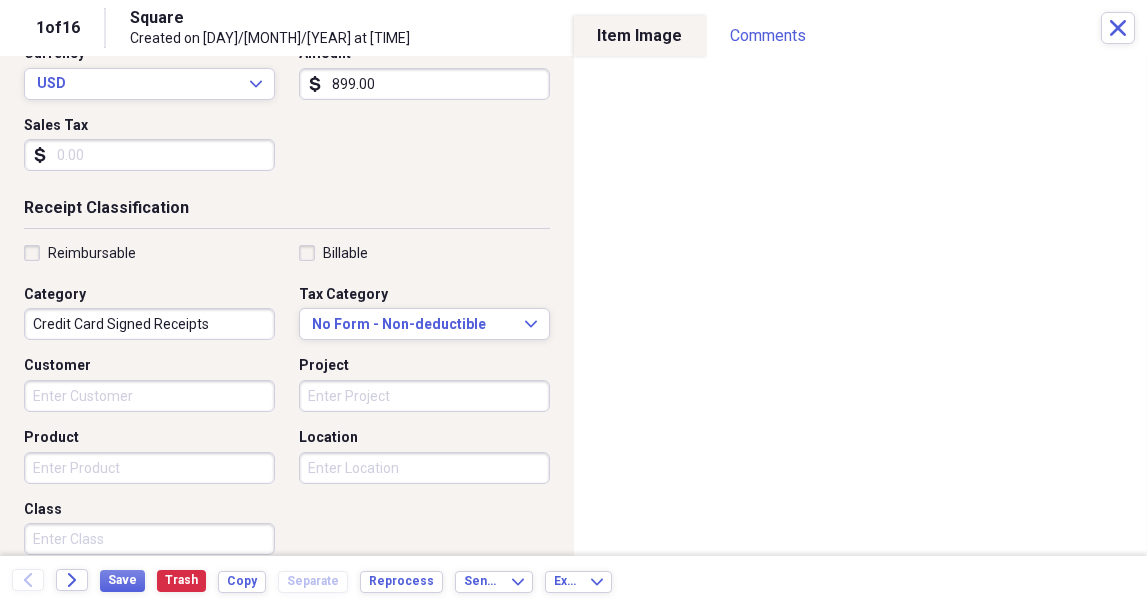 scroll, scrollTop: 0, scrollLeft: 0, axis: both 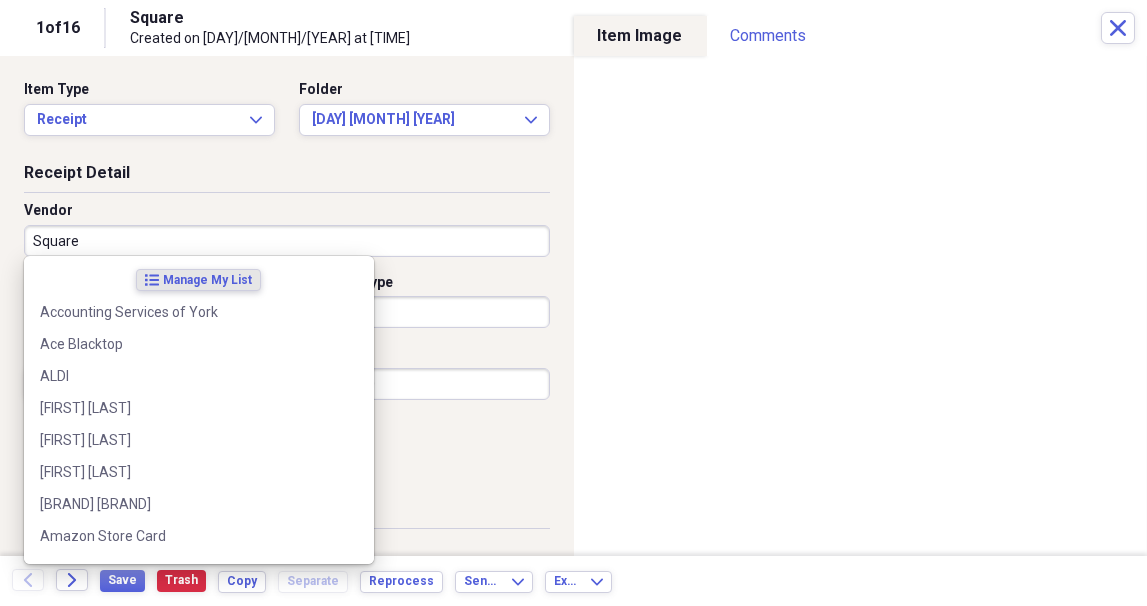 click on "Square" at bounding box center (287, 241) 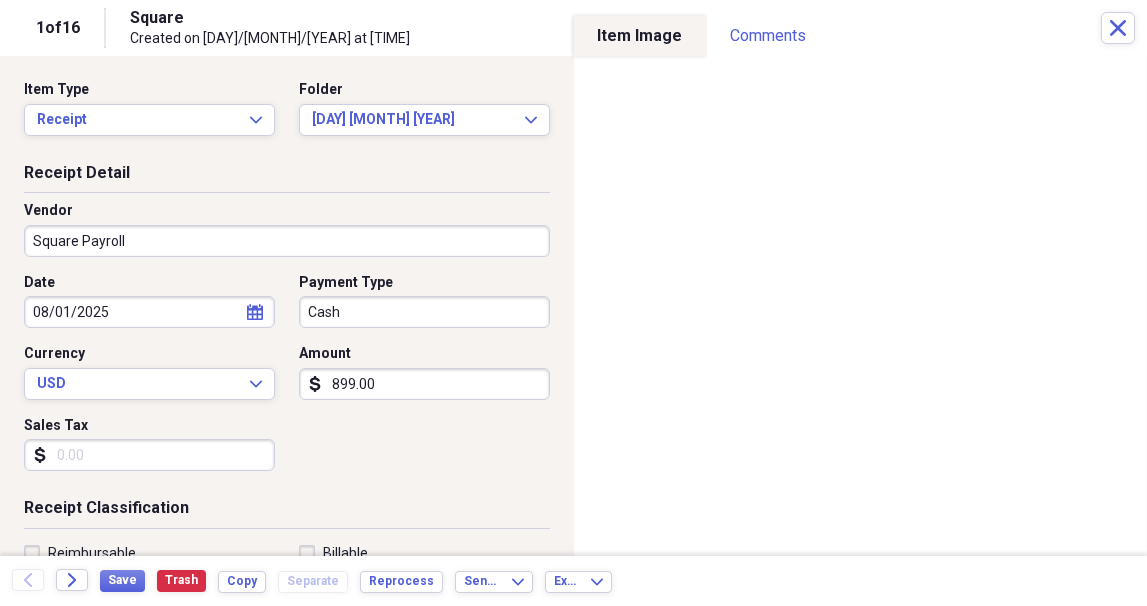 type on "Square Payroll" 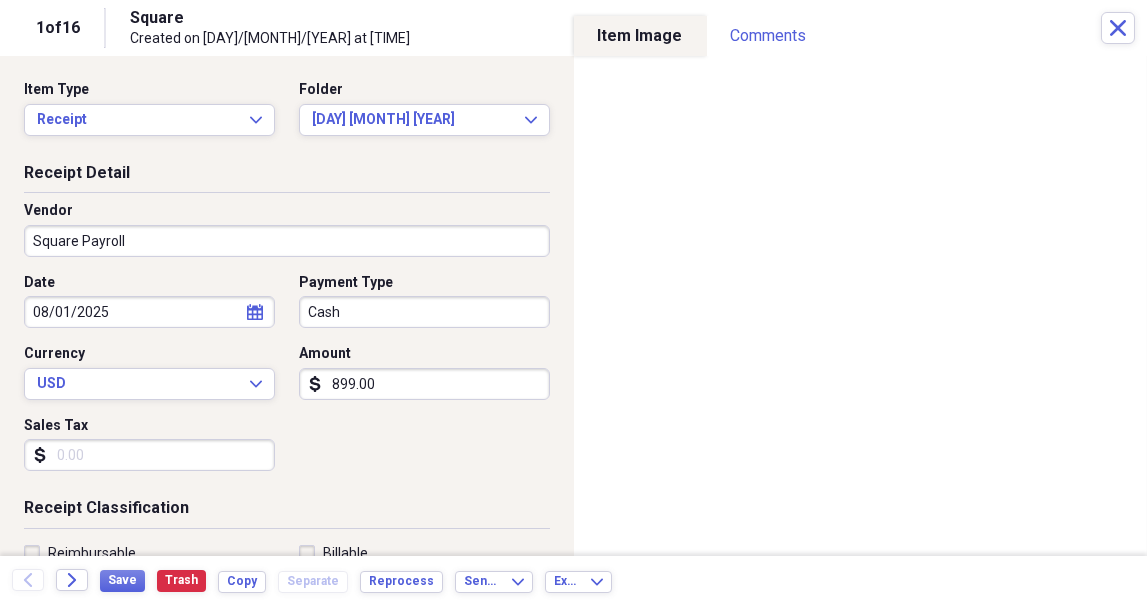 select on "7" 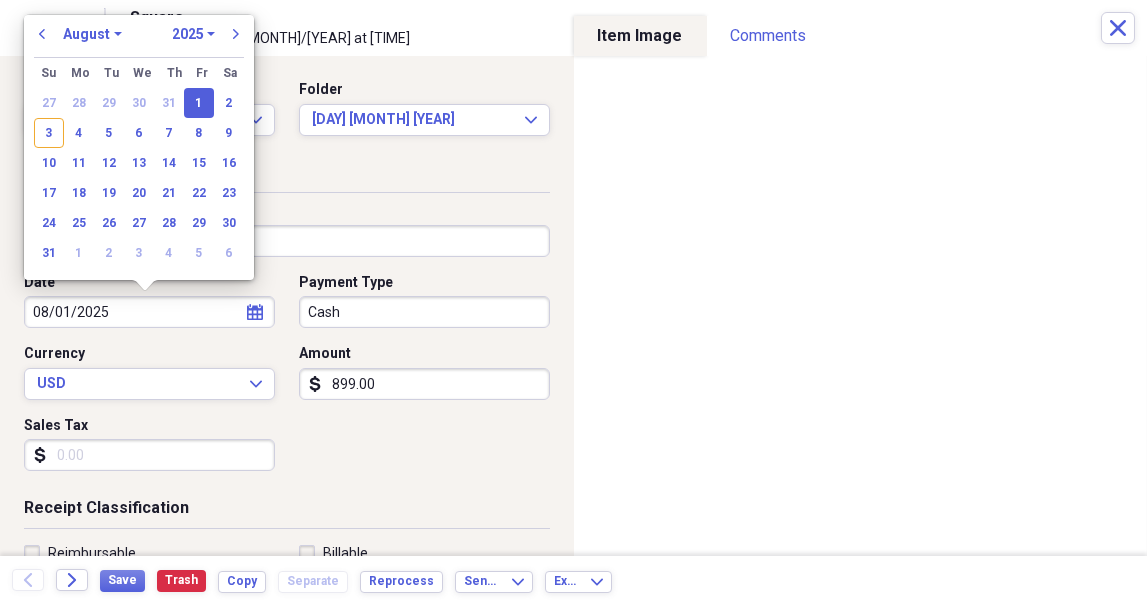 type 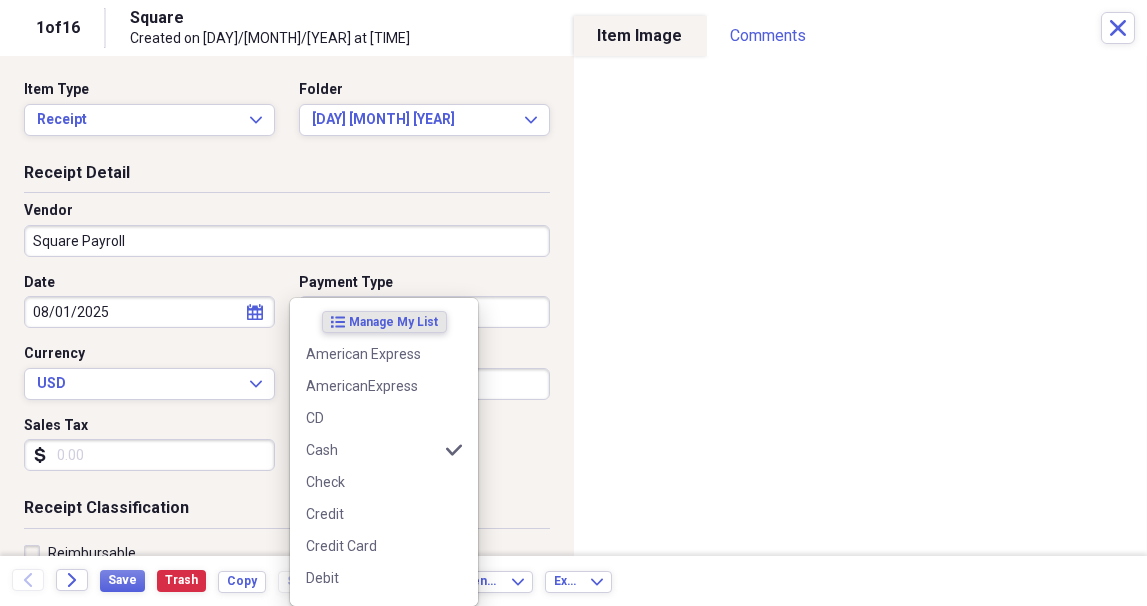 click on "Organize My Files Collapse Unfiled Needs Review Unfiled All Files Unfiled Unfiled Unfiled Saved Reports Collapse My Cabinet My Cabinet Add Folder Folder Contacts / Business Cards Add Folder Folder DESKTOP-IG6LJVH Add Folder Expand Folder Home Receipts Add Folder Expand Folder J.R.'s Documents Add Folder Expand Folder J.R.'s Receipts 2014 Add Folder Expand Folder J.R.'s Receipts 2015 Add Folder Expand Folder J.R.'s Receipts 2016 Add Folder Expand Folder J.R.'s Receipts 2017 Add Folder Expand Folder J.R.'s Receipts 2018 Add Folder Expand Folder J.R.'s Receipts 2019 Add Folder Expand Folder J.R.'s Receipts 2020 Add Folder Expand Folder J.R.'s Receipts 2021 Add Folder Expand Folder J.R.'s Receipts 2022 Add Folder Expand Folder J.R.'s Receipts 2023 Add Folder Expand Folder J.R.'s Receipts 2024 Add Folder Collapse Open Folder J.R.'s Receipts 2025 Add Folder Folder 01 January 2025 Add Folder Folder 02 February 2025 Add Folder Folder 03 March 2025 Add Folder Folder 04 April 2025 Add Folder Folder 05 May 2025 Folder 1" at bounding box center [573, 303] 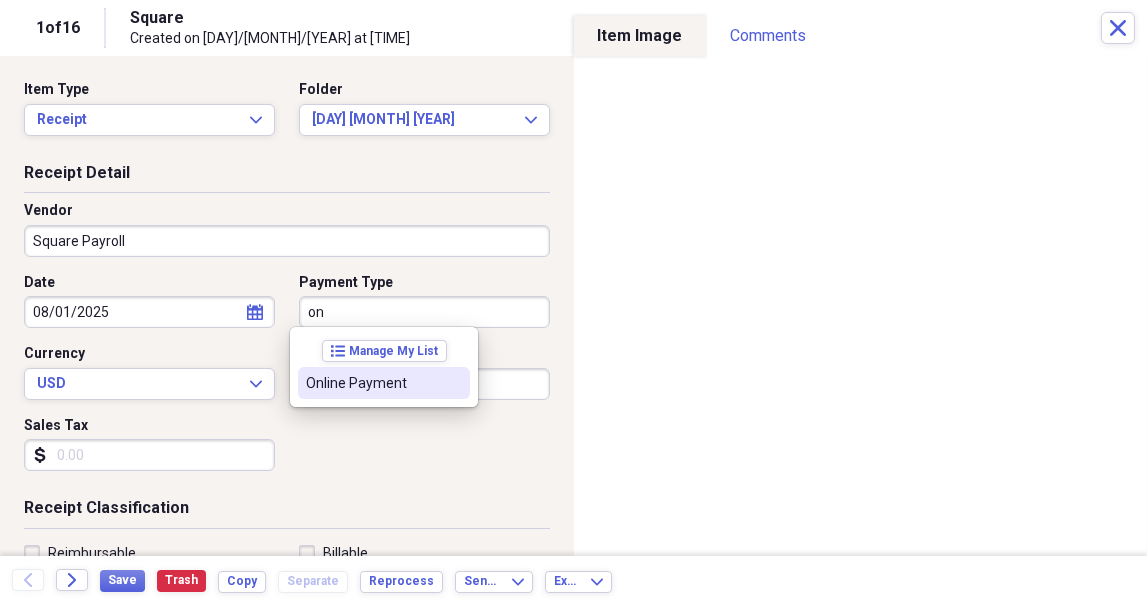 click on "Online Payment" at bounding box center [372, 383] 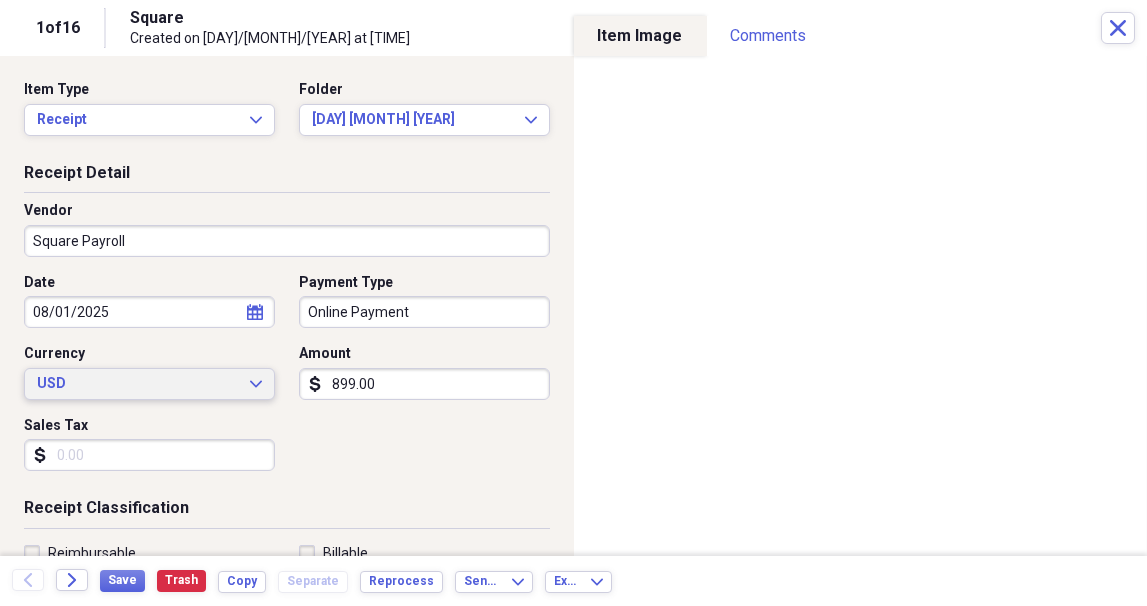 type 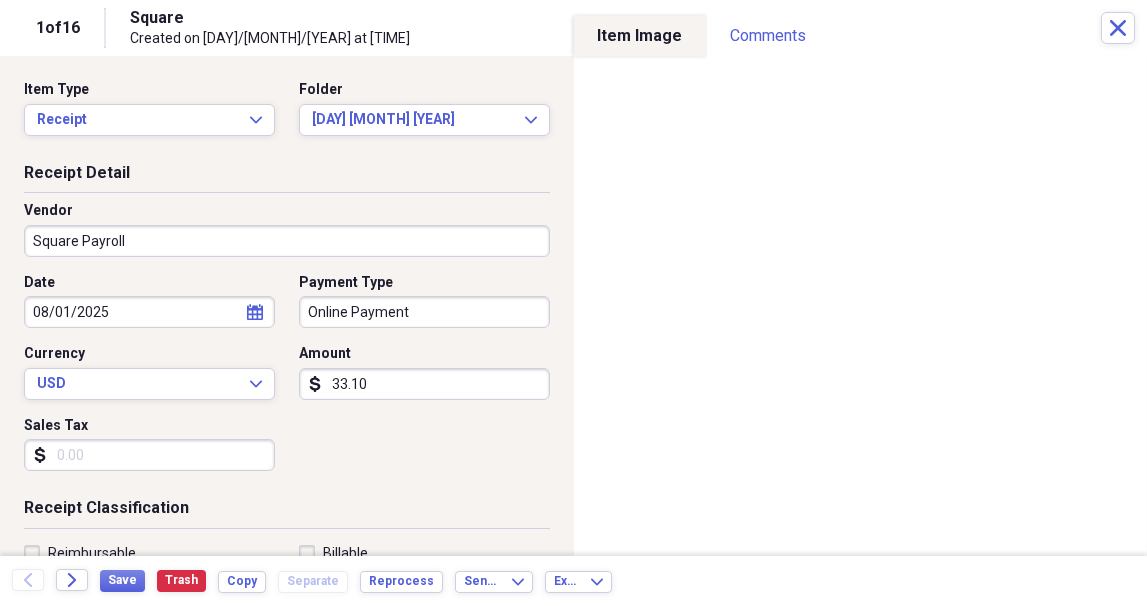 type on "33.10" 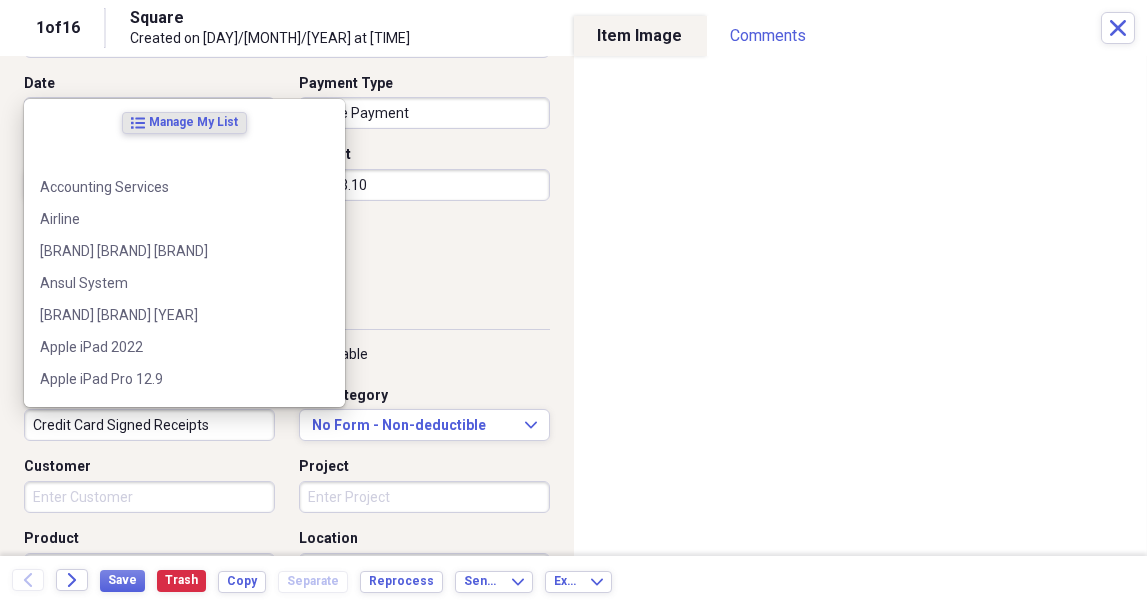 click on "Credit Card Signed Receipts" at bounding box center (149, 425) 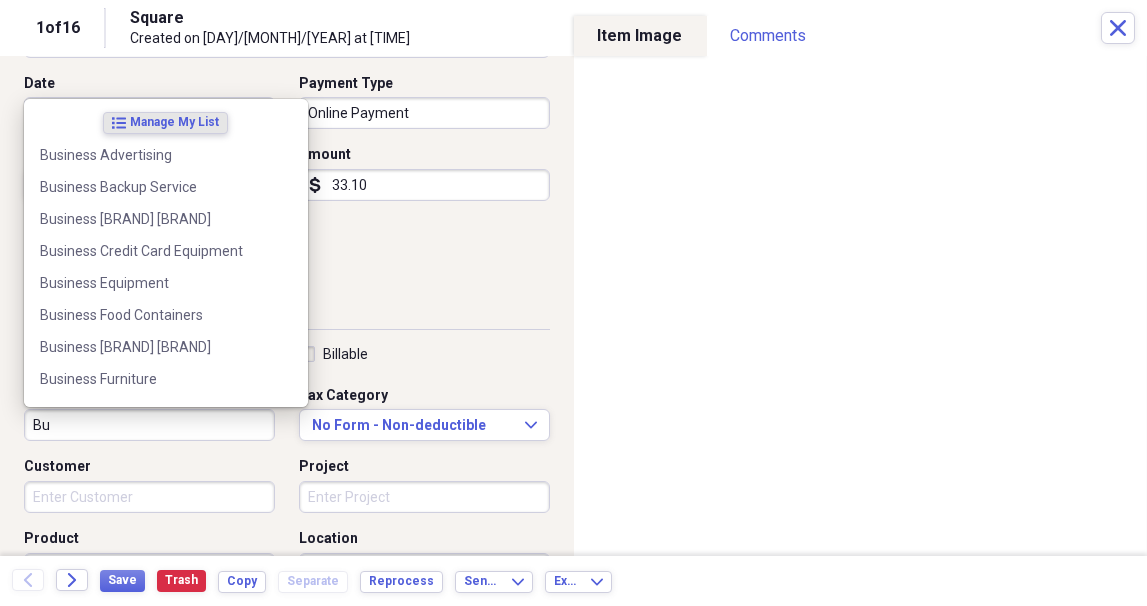 type on "B" 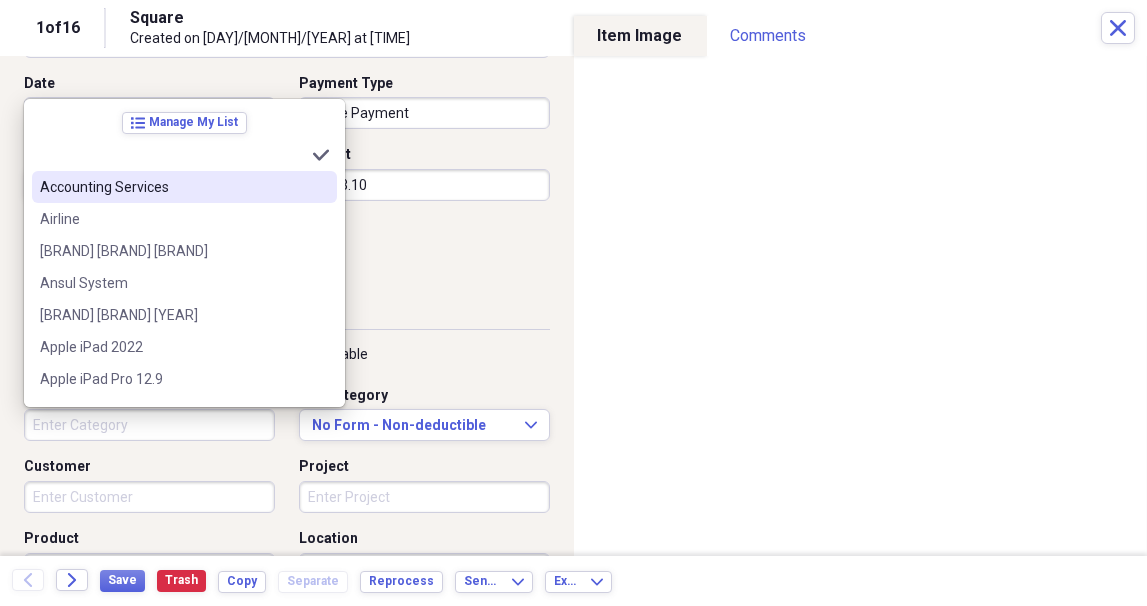 click on "Accounting Services" at bounding box center (172, 187) 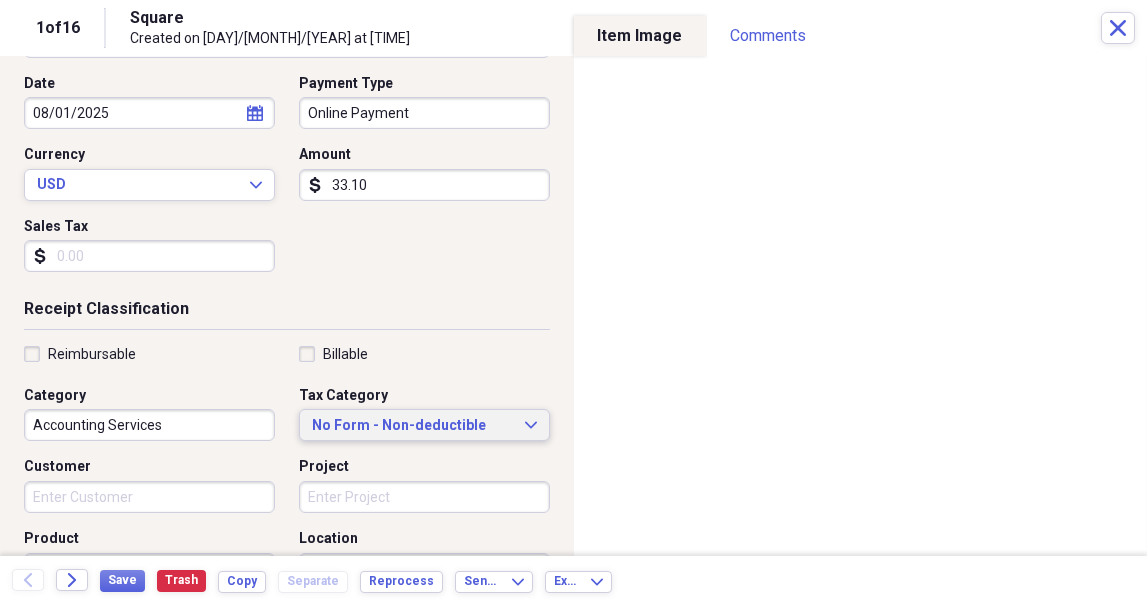 type 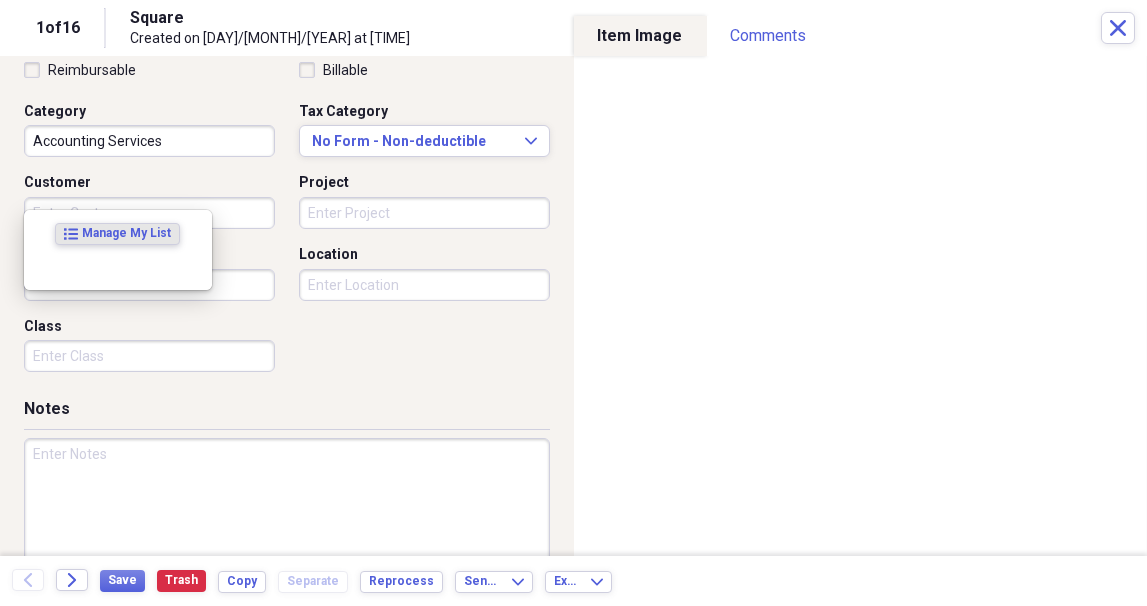scroll, scrollTop: 500, scrollLeft: 0, axis: vertical 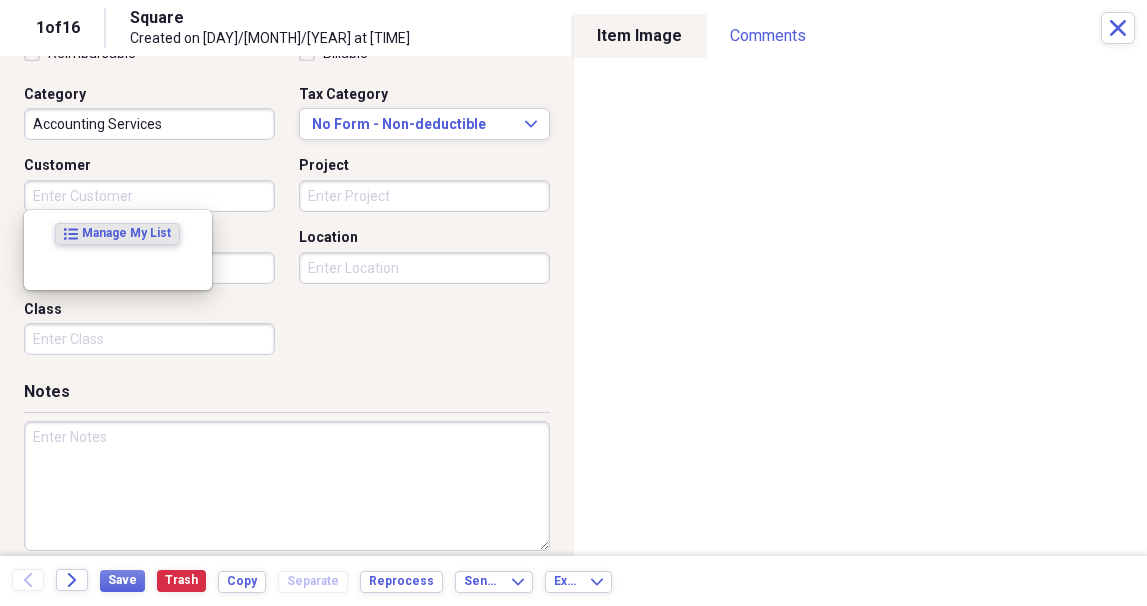 click on "Reimbursable Billable Category Accounting Services Tax Category No Form - Non-deductible Expand Customer Project Product Location Class" at bounding box center [287, 204] 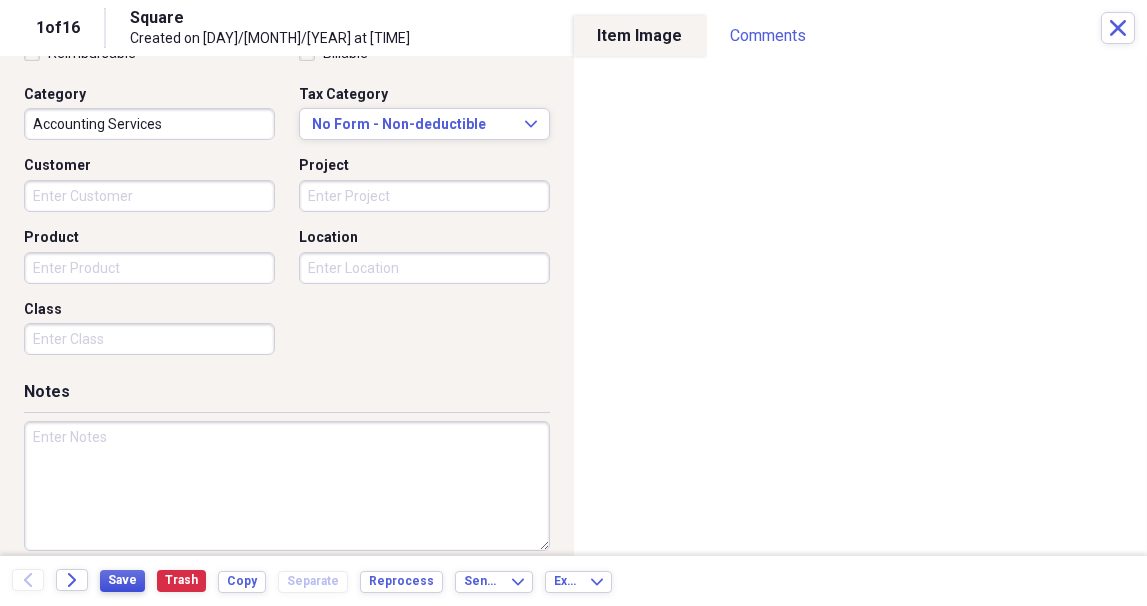 click on "Save" at bounding box center (122, 580) 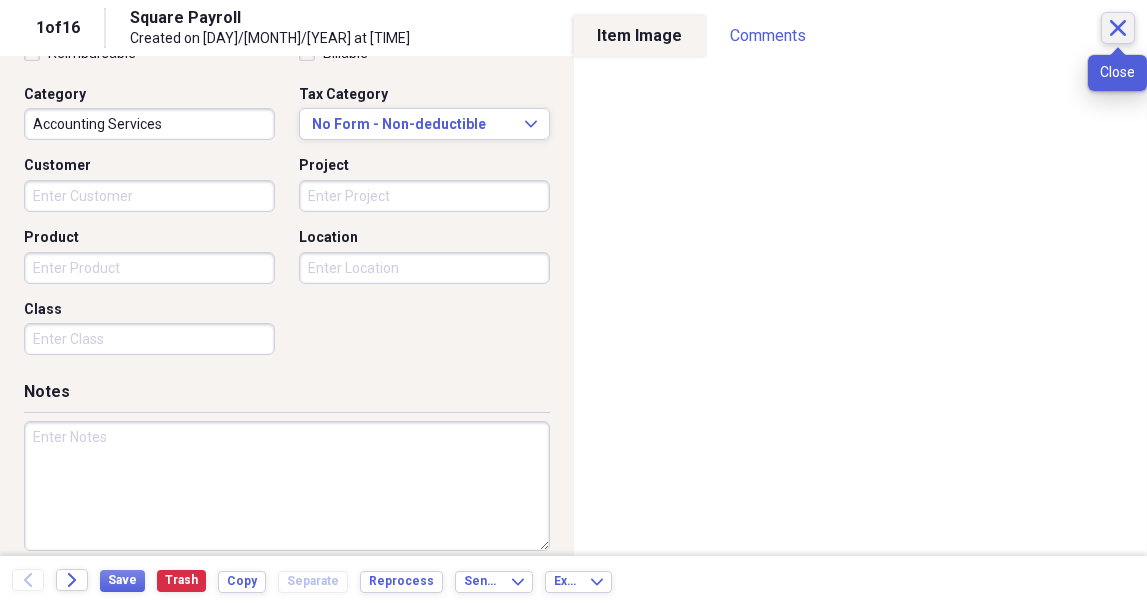 click on "Close" 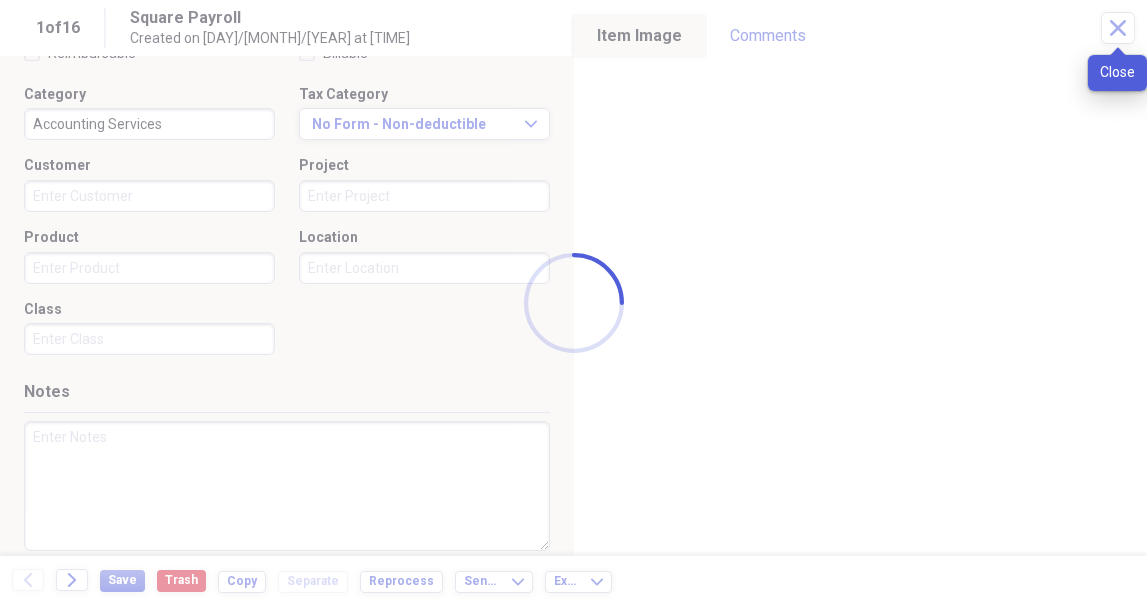 click at bounding box center [573, 303] 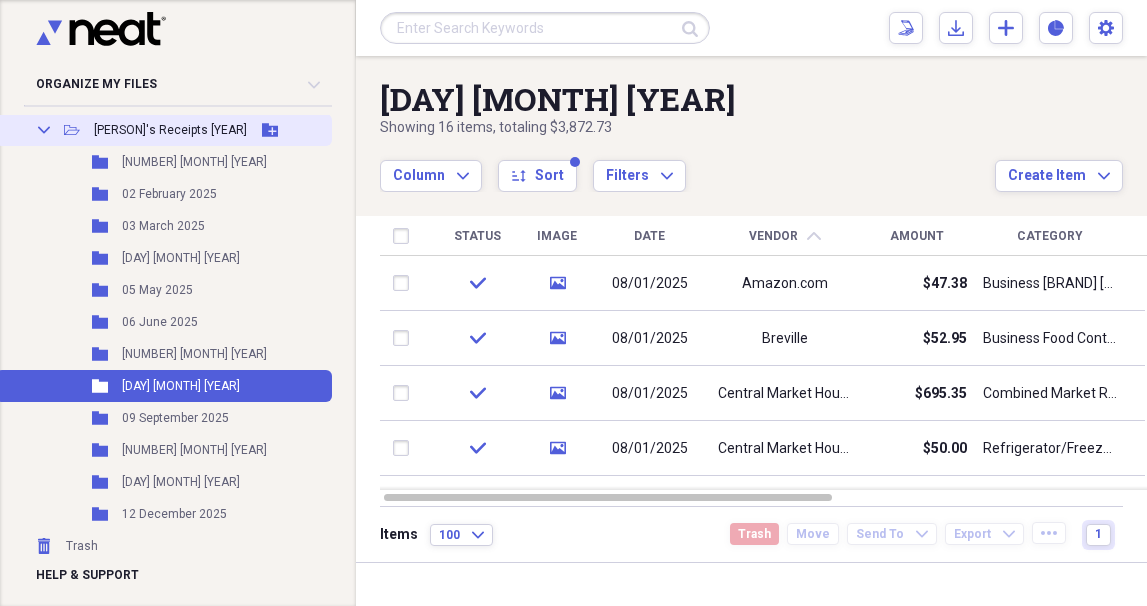 click on "Collapse" 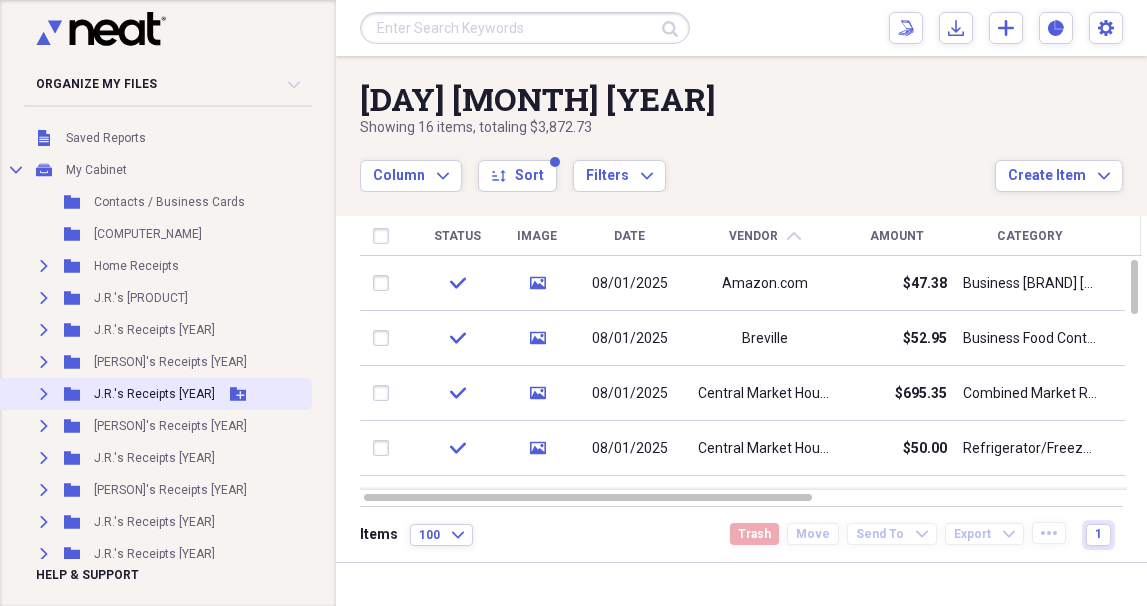 scroll, scrollTop: 0, scrollLeft: 0, axis: both 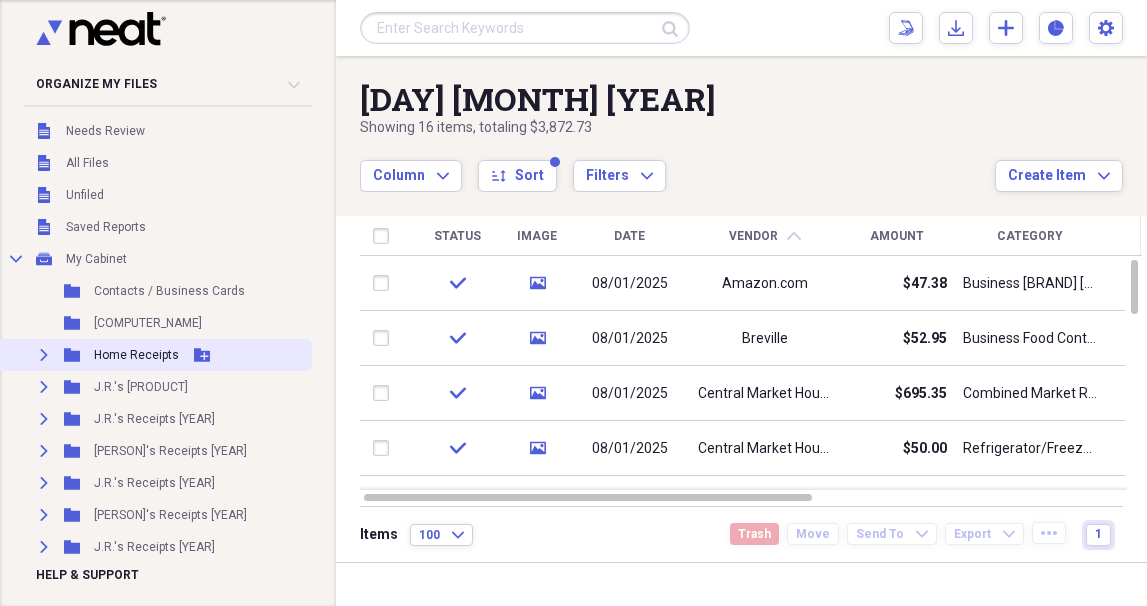 click on "Expand" at bounding box center [44, 355] 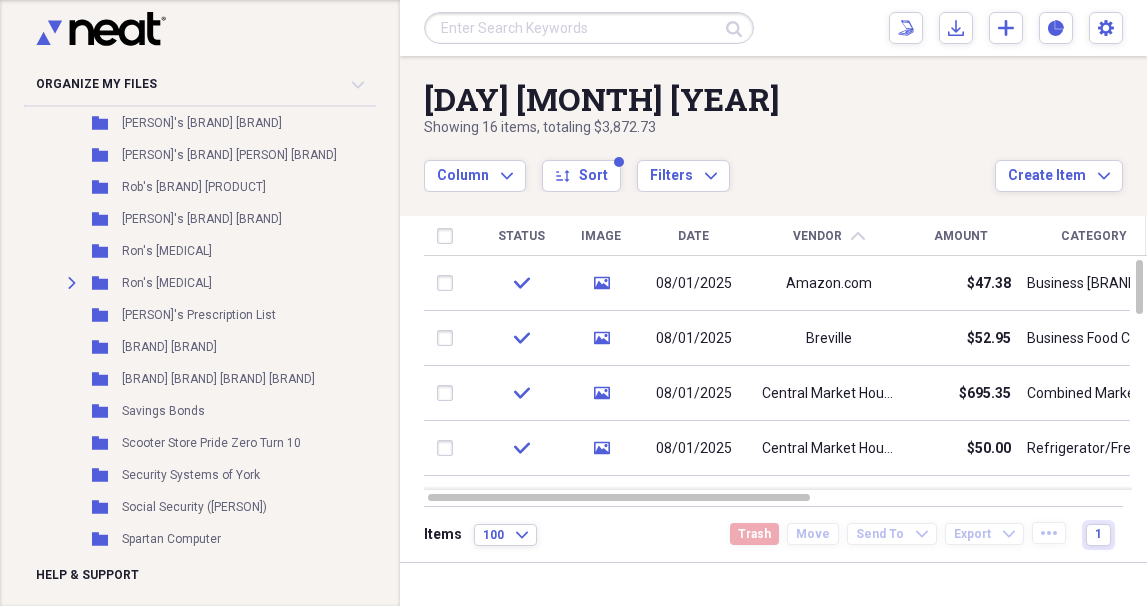 scroll, scrollTop: 2899, scrollLeft: 0, axis: vertical 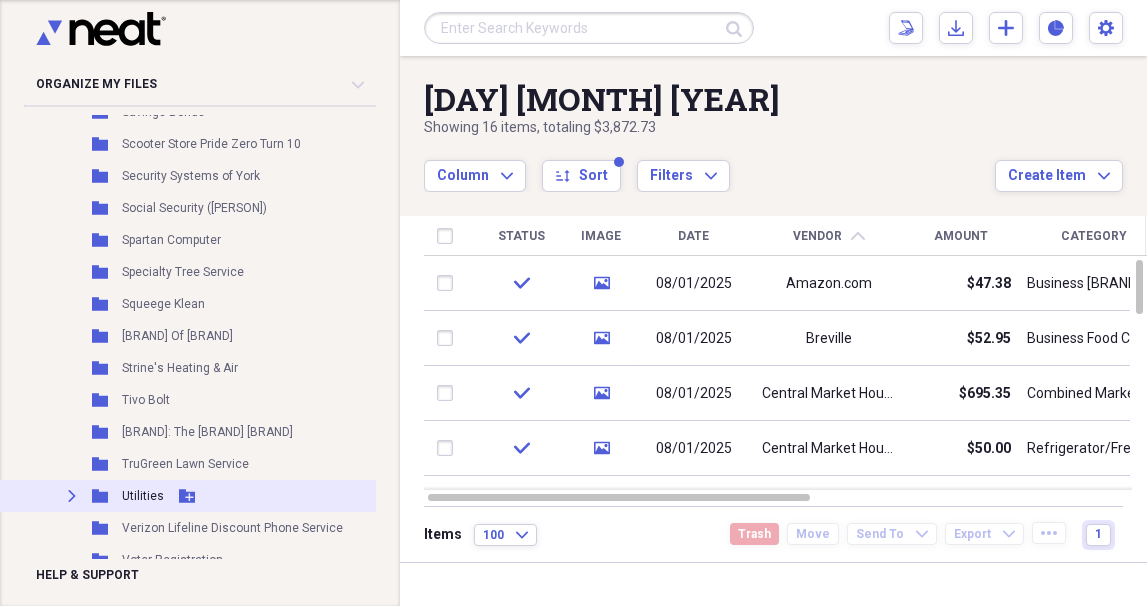 click 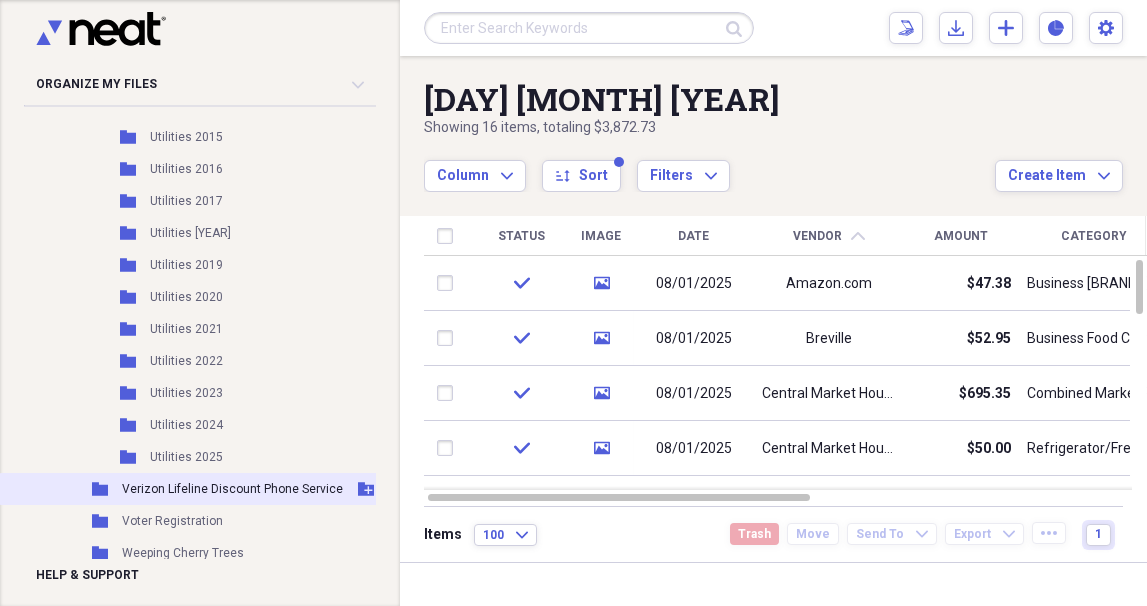 scroll, scrollTop: 3300, scrollLeft: 0, axis: vertical 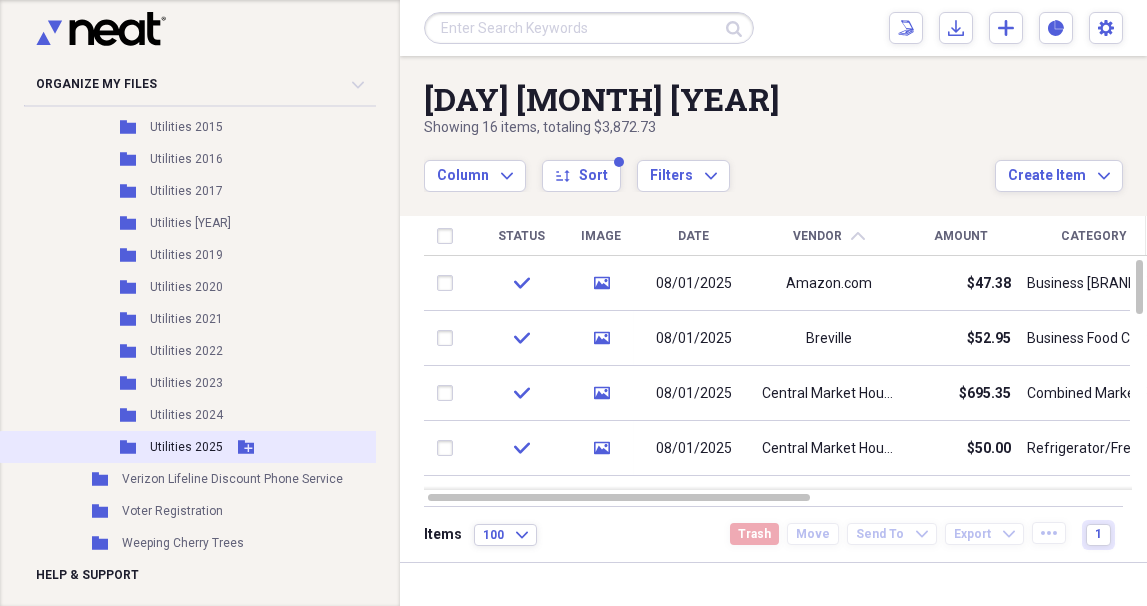 click on "Utilities 2025" at bounding box center (186, 447) 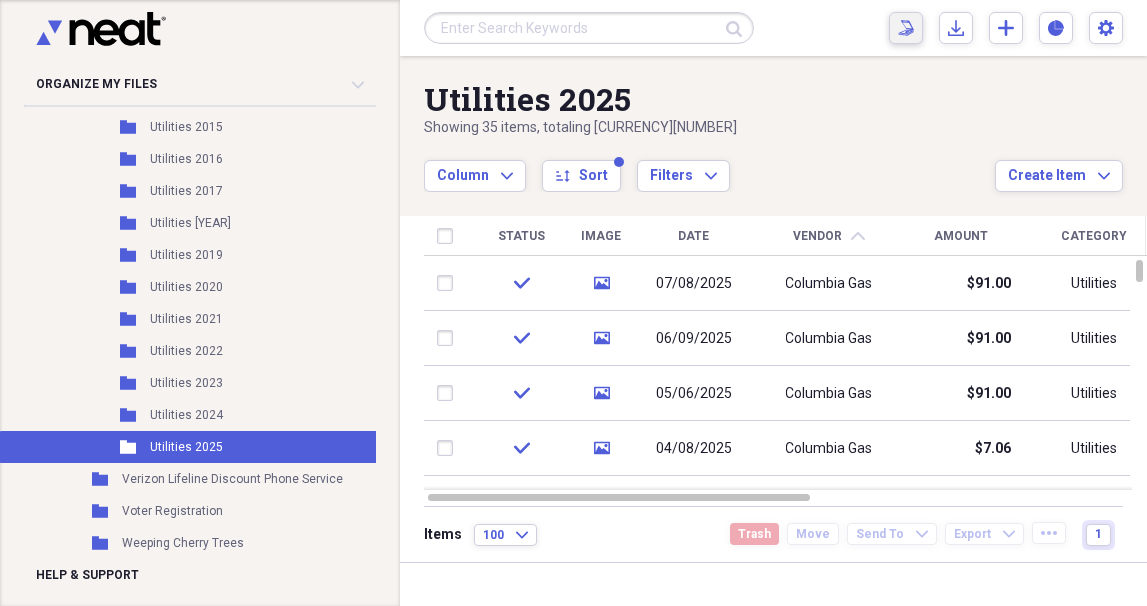 click on "Scan" 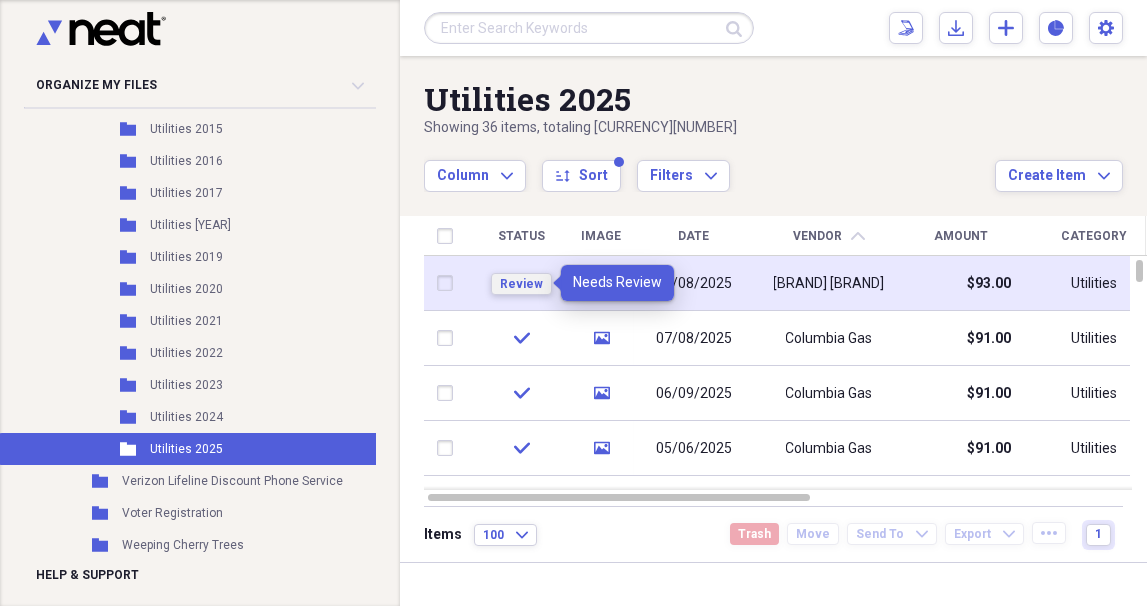 click on "Review" at bounding box center (521, 284) 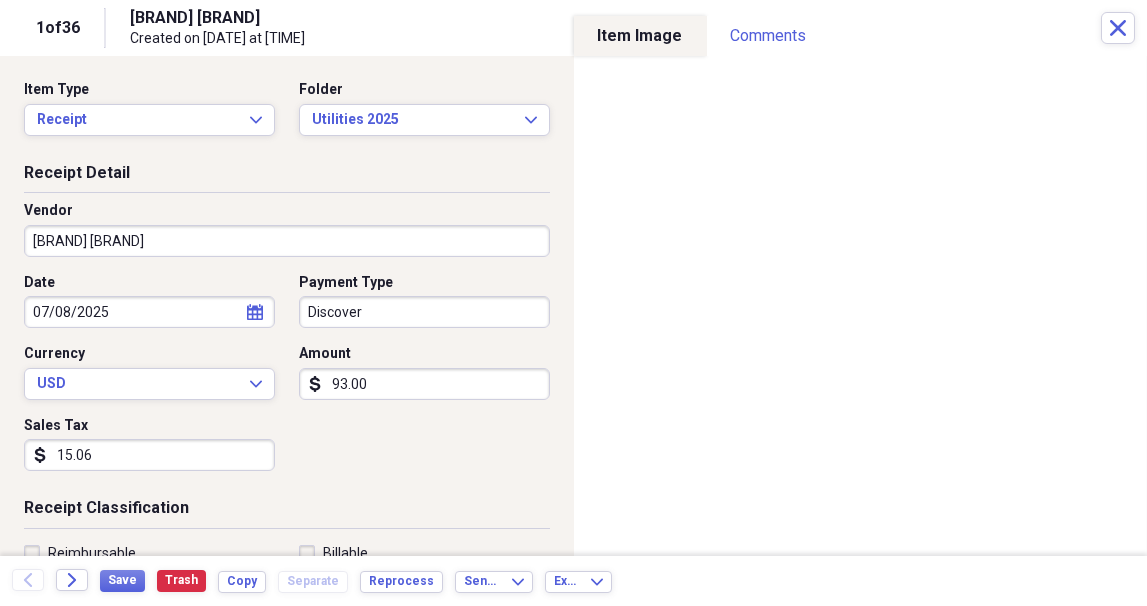 click 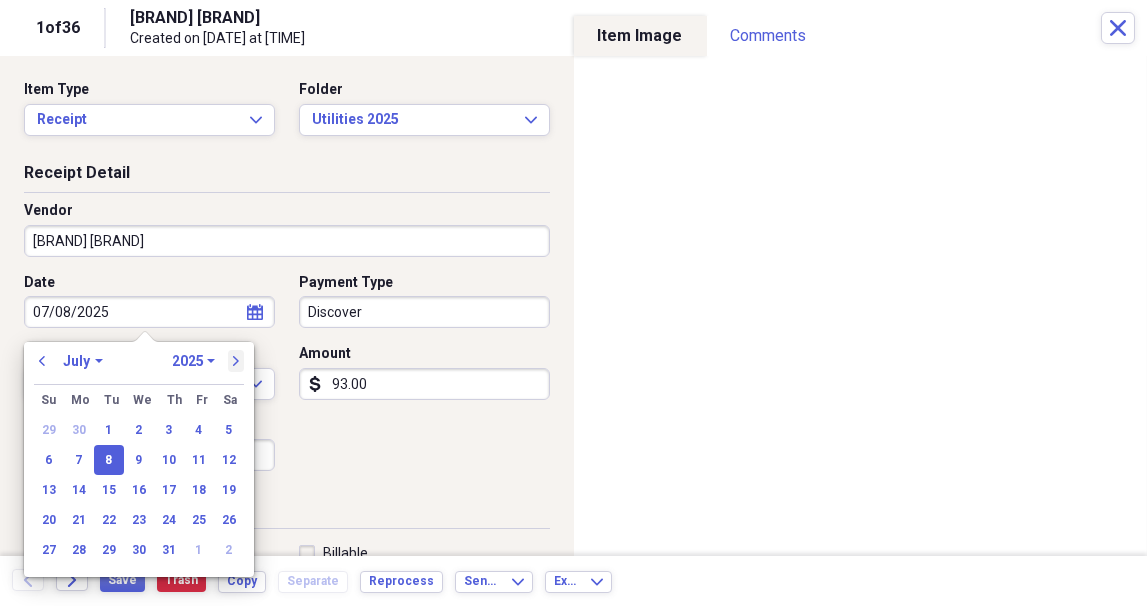 click on "next" at bounding box center (236, 361) 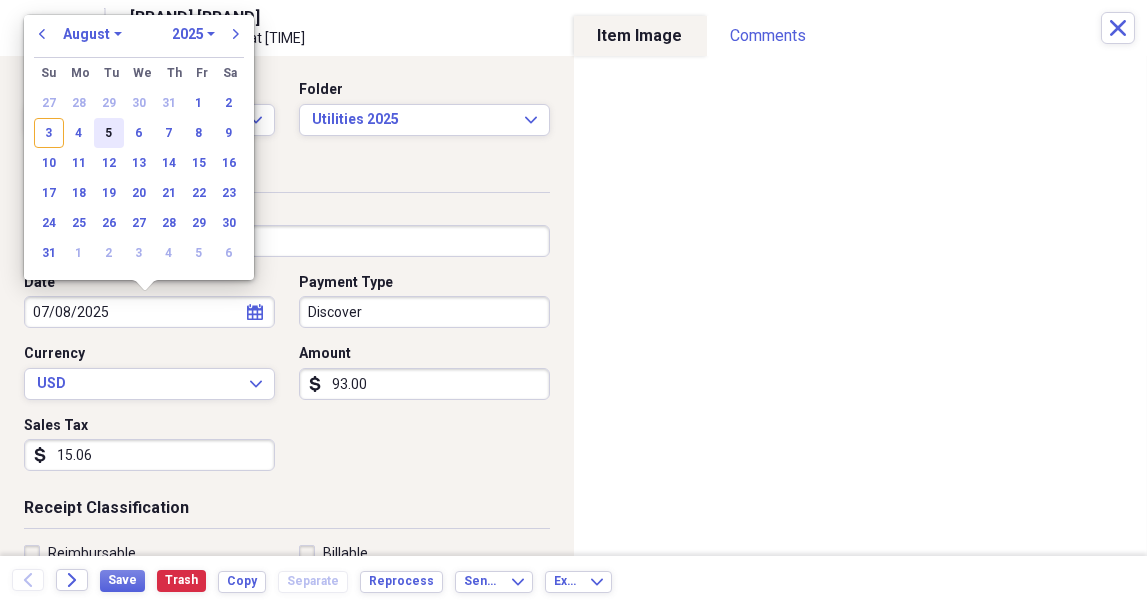 click on "5" at bounding box center (109, 133) 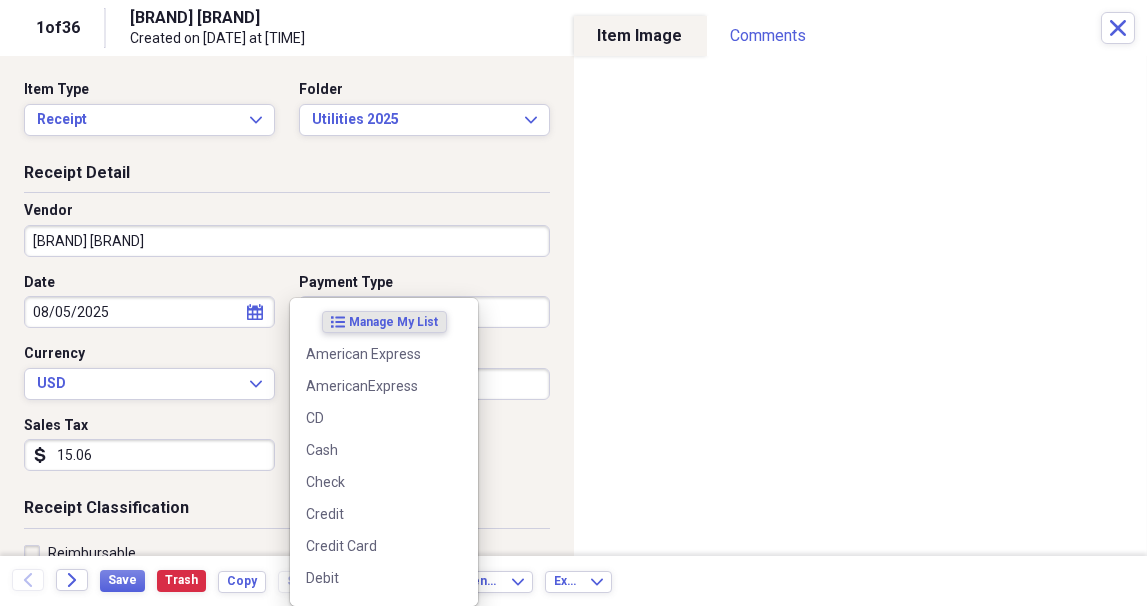 click on "Organize My Files Collapse Unfiled Needs Review Unfiled All Files Unfiled Unfiled Unfiled Saved Reports Collapse My Cabinet My Cabinet Add Folder Folder Contacts / Business Cards Add Folder Folder DESKTOP-IG6LJVH Add Folder Collapse Open Folder Home Receipts Add Folder Folder 2015 Mercedes GLA Add Folder Folder Ace Blacktop Add Folder Folder Apple Ipad 2018 Add Folder Folder Apple iPad Pro 12.9 Add Folder Folder Apple Watch Add Folder Folder Arlo Go + Pro Add Folder Folder Arris Cable Modem Add Folder Folder Bell's Palsy Add Folder Folder Blue Spruce Trees Add Folder Folder Charity Donations Add Folder Expand Folder Credit Card Receipts Add Folder Folder Deed for 489 Penn Blvd. Add Folder Folder Deer Creek Electric Add Folder Folder Delta Dental Add Folder Folder Disability Determinations Add Folder Folder Discover Bank Add Folder Folder Dollar Energy Fund PCAP Add Folder Folder Easy Appliance Parts Add Folder Folder Epson ET4850 Printer Add Folder Folder Erie Auto Insurance Add Folder Folder Add Folder Menus" at bounding box center (573, 303) 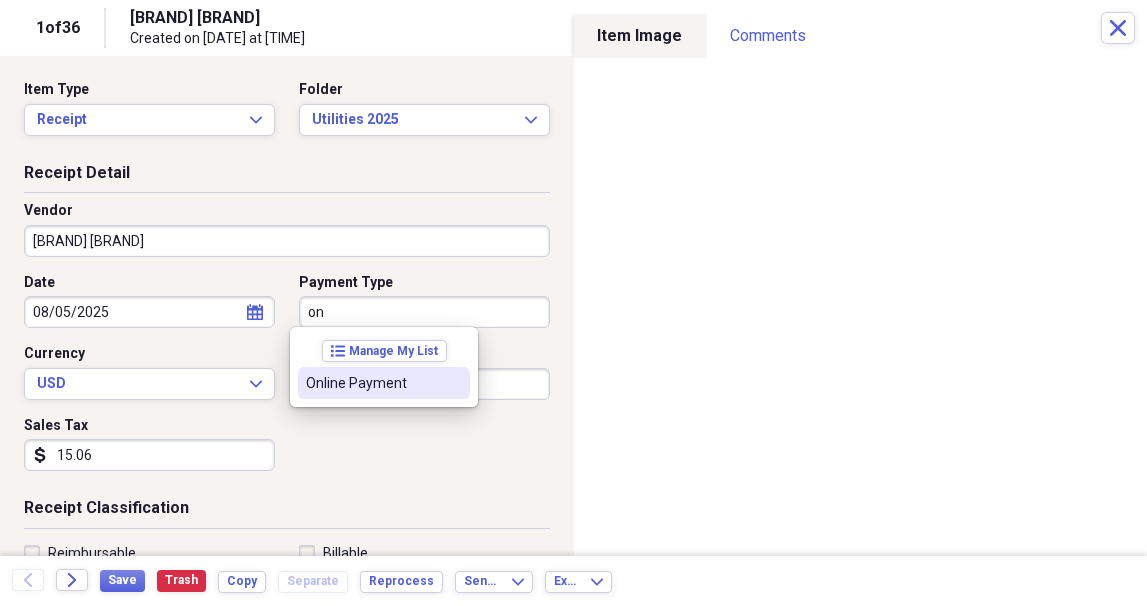 click on "Online Payment" at bounding box center [372, 383] 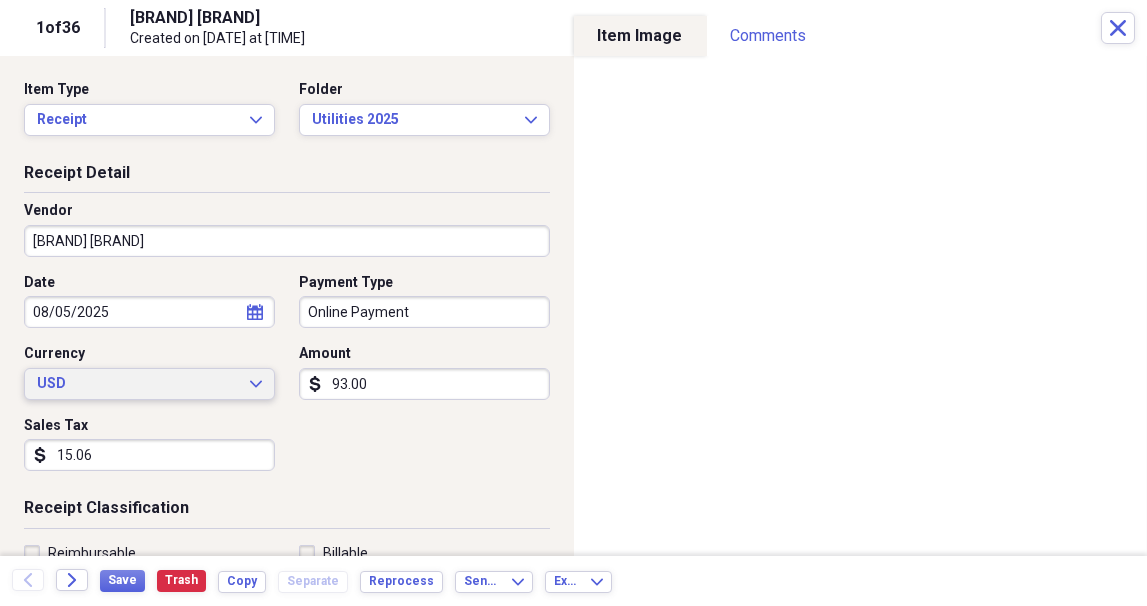 type 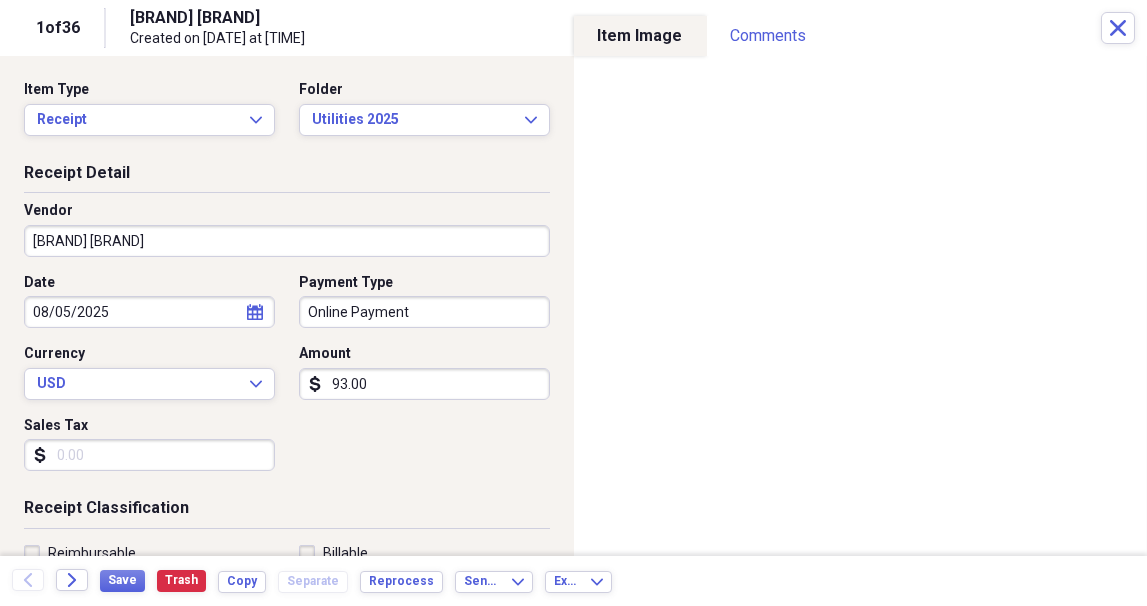 type 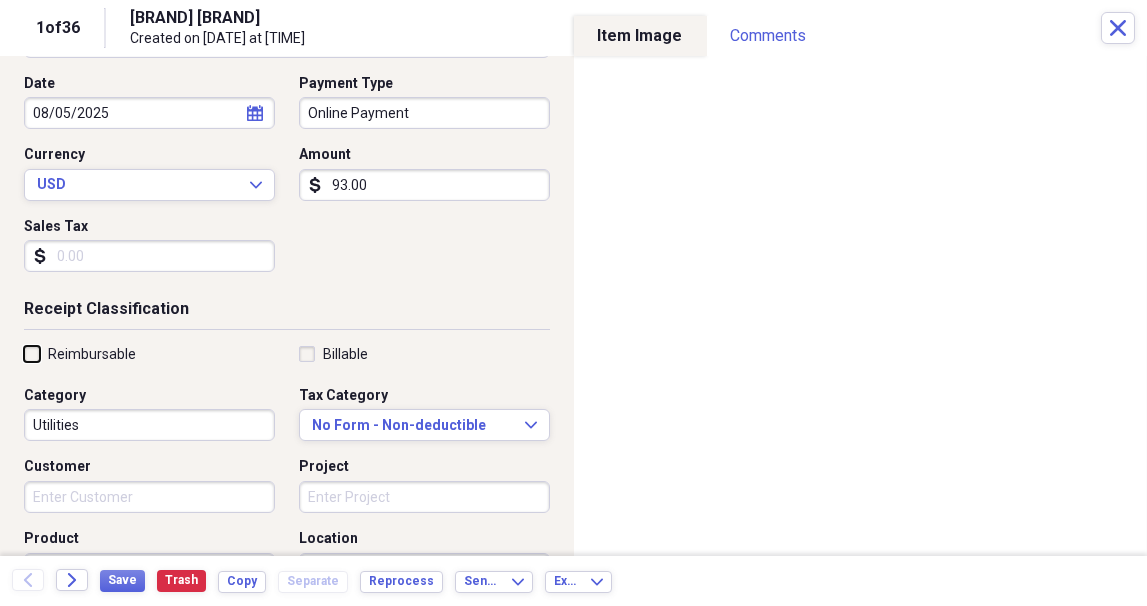 scroll, scrollTop: 399, scrollLeft: 0, axis: vertical 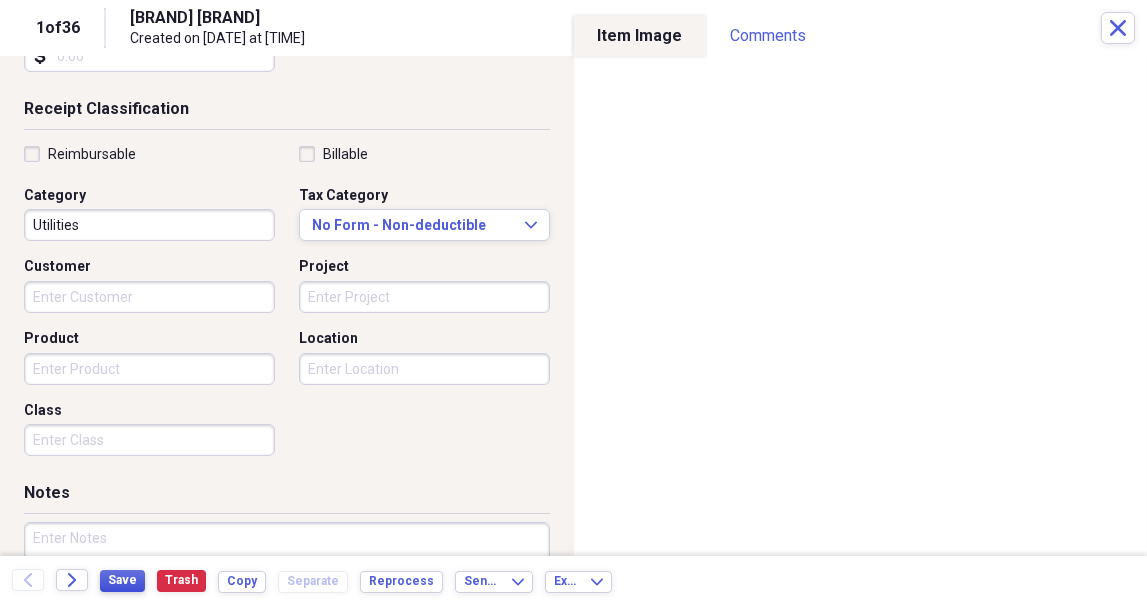 click on "Save" at bounding box center [122, 580] 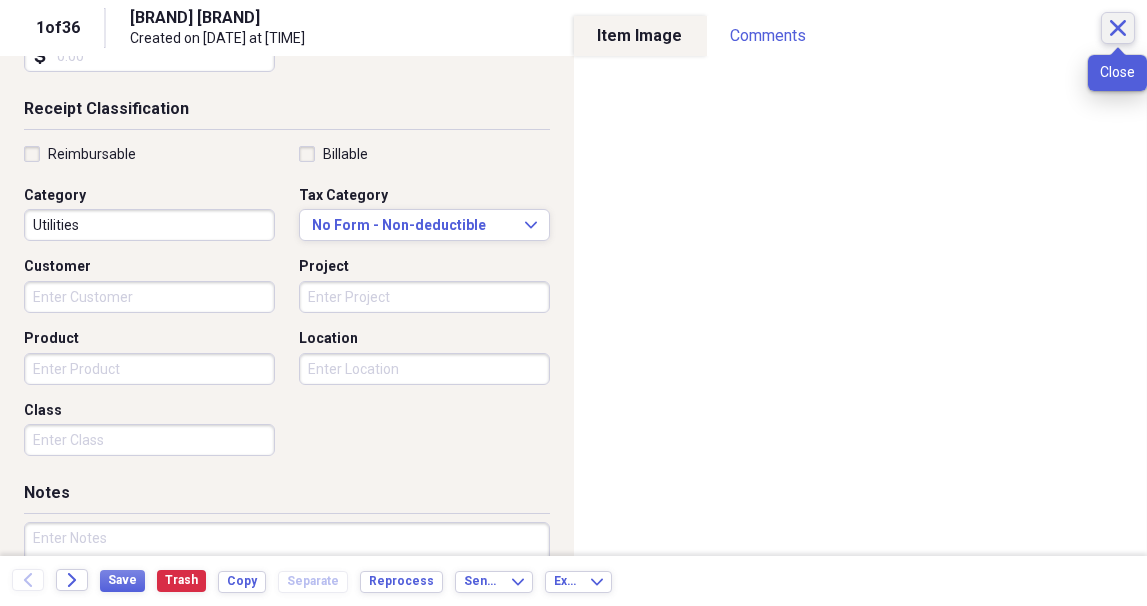 click on "Close" 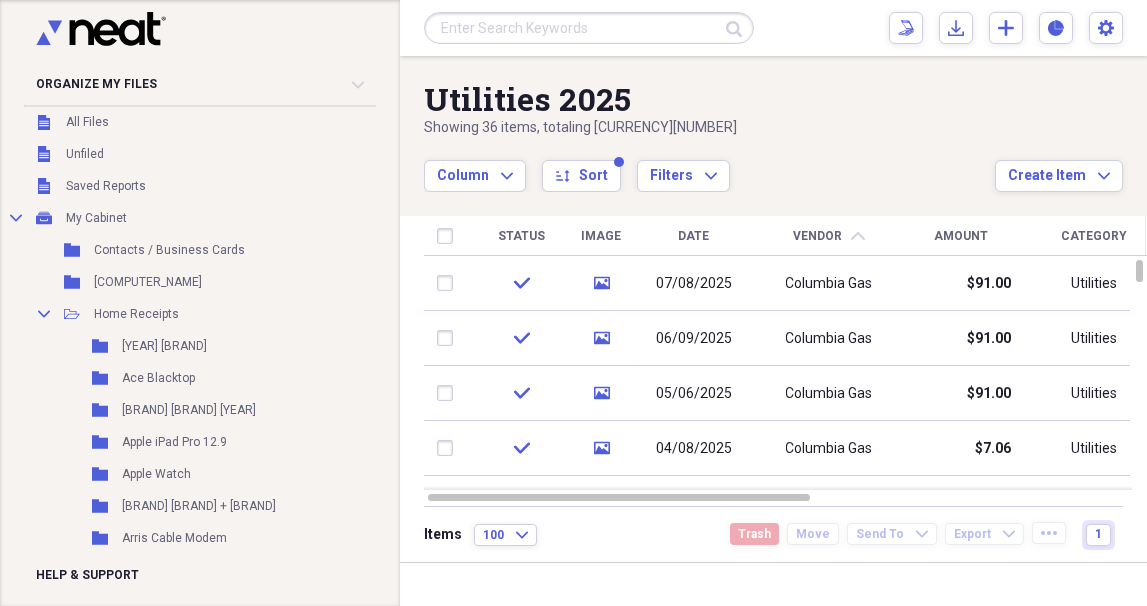 scroll, scrollTop: 0, scrollLeft: 0, axis: both 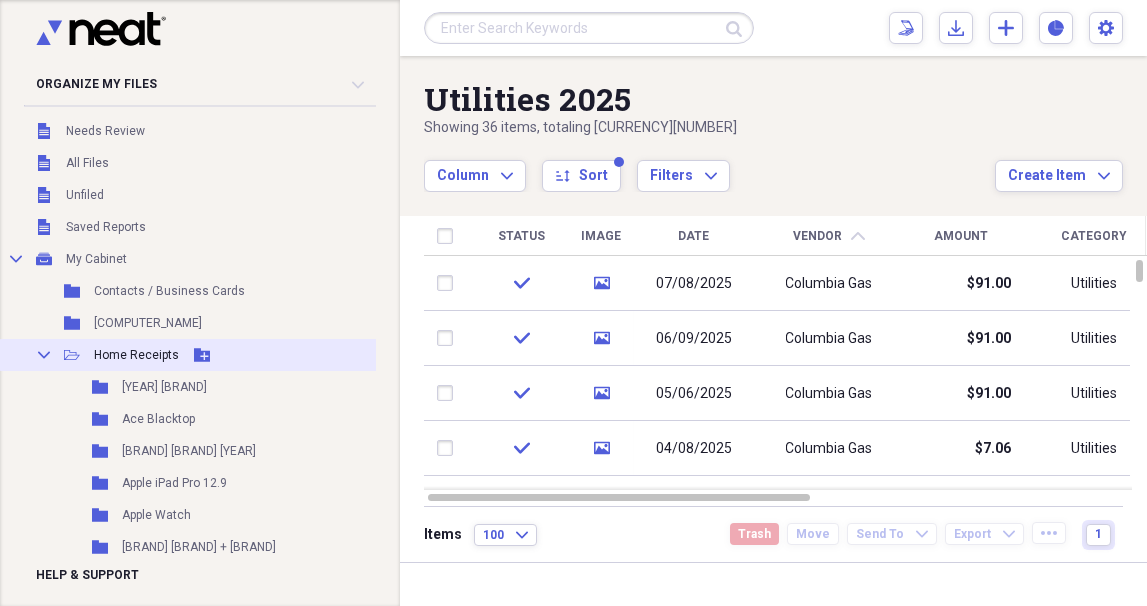 click on "Collapse" 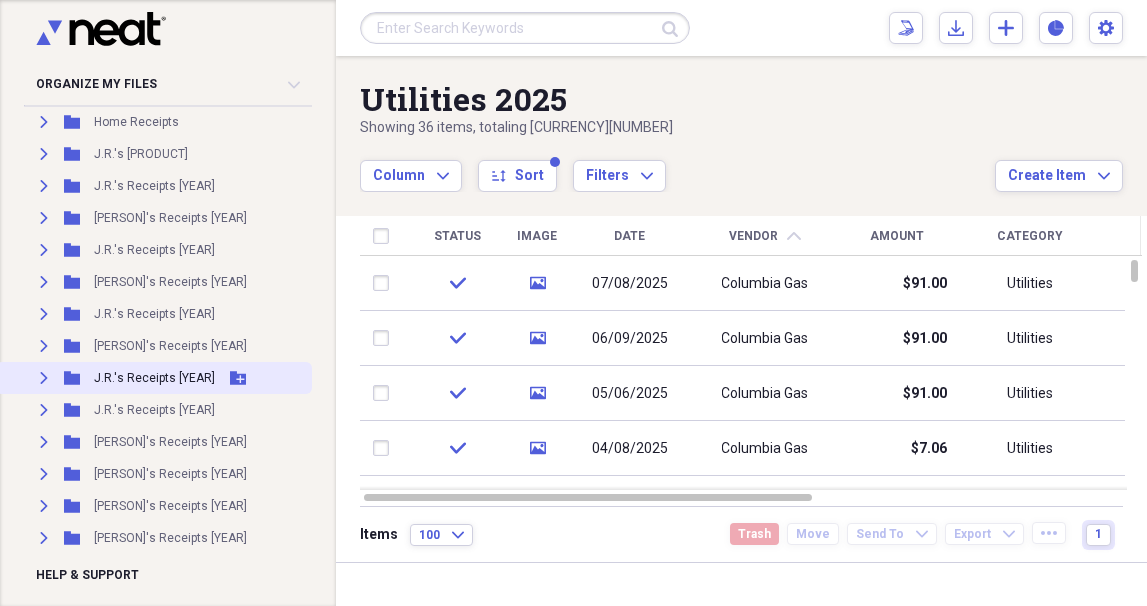 scroll, scrollTop: 257, scrollLeft: 0, axis: vertical 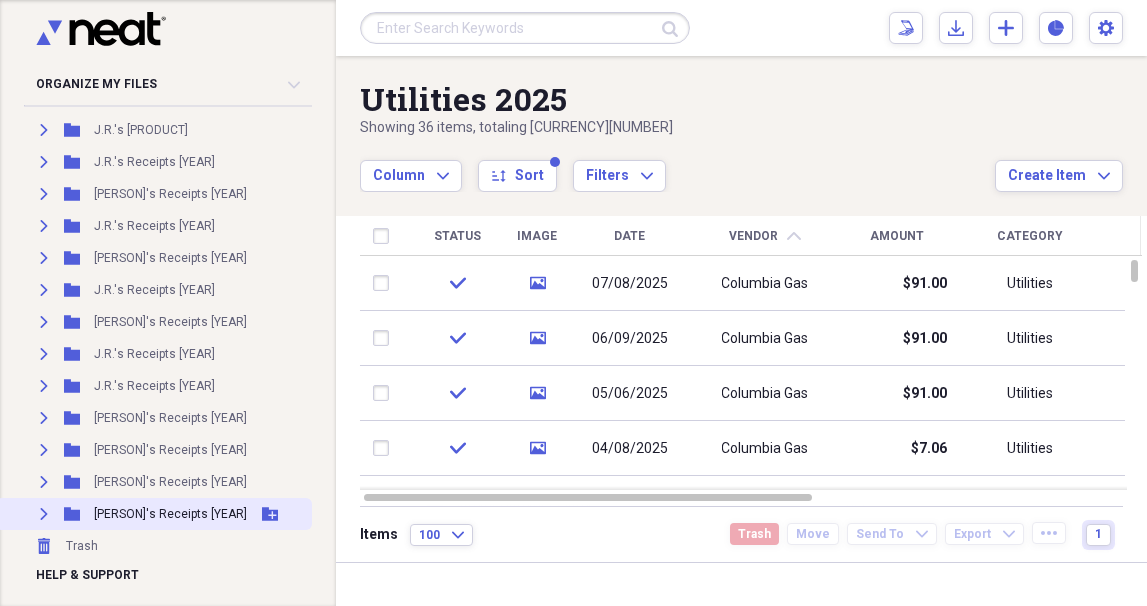 click on "Expand" 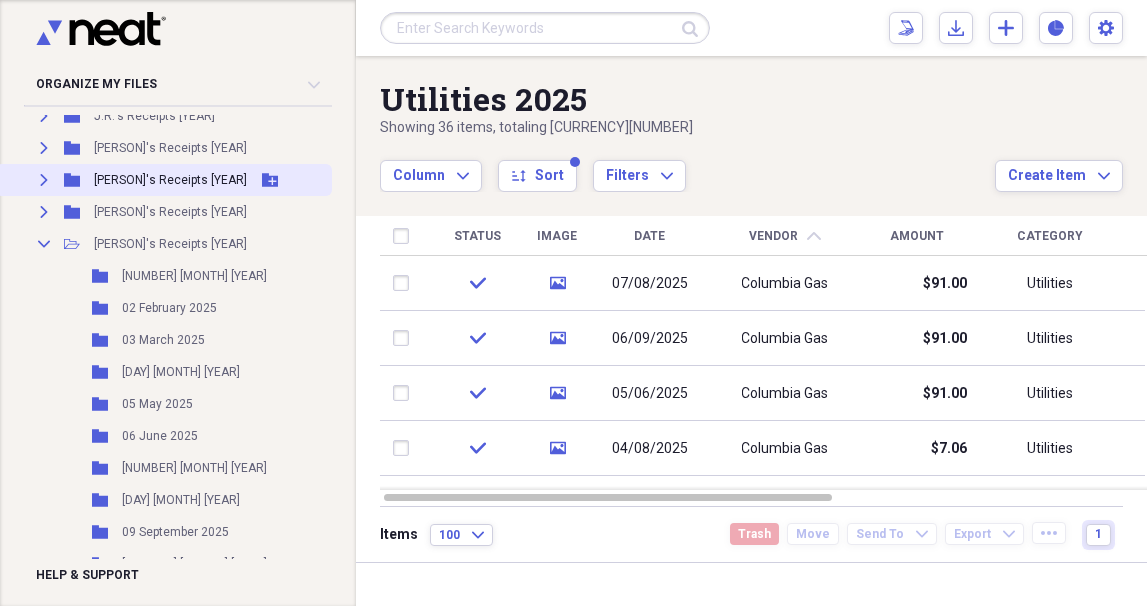 scroll, scrollTop: 557, scrollLeft: 0, axis: vertical 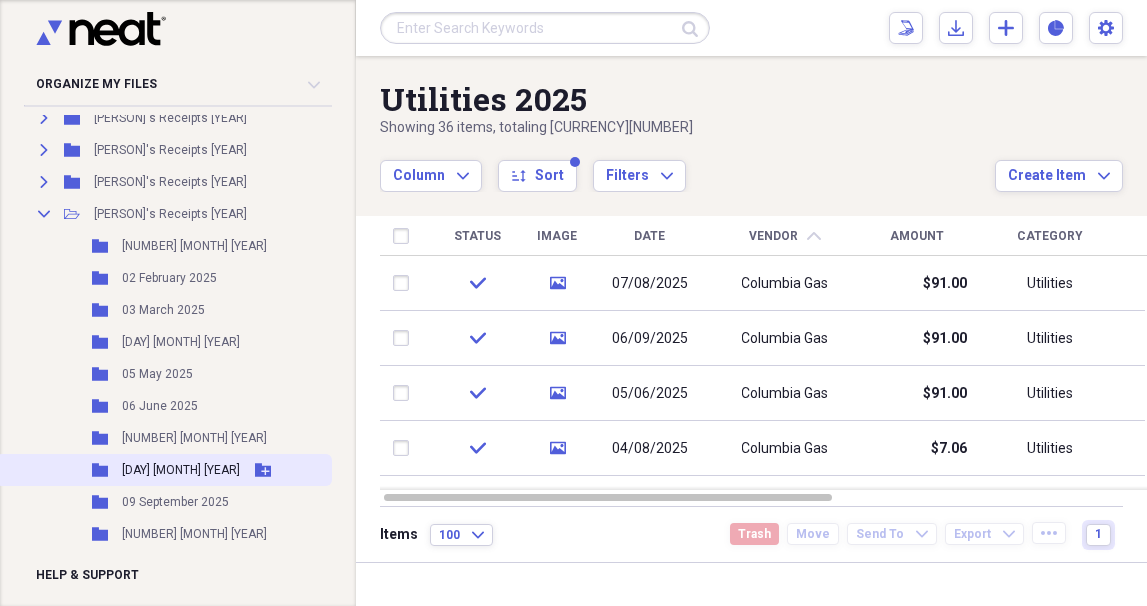 click on "[DAY] [MONTH] [YEAR]" at bounding box center [181, 470] 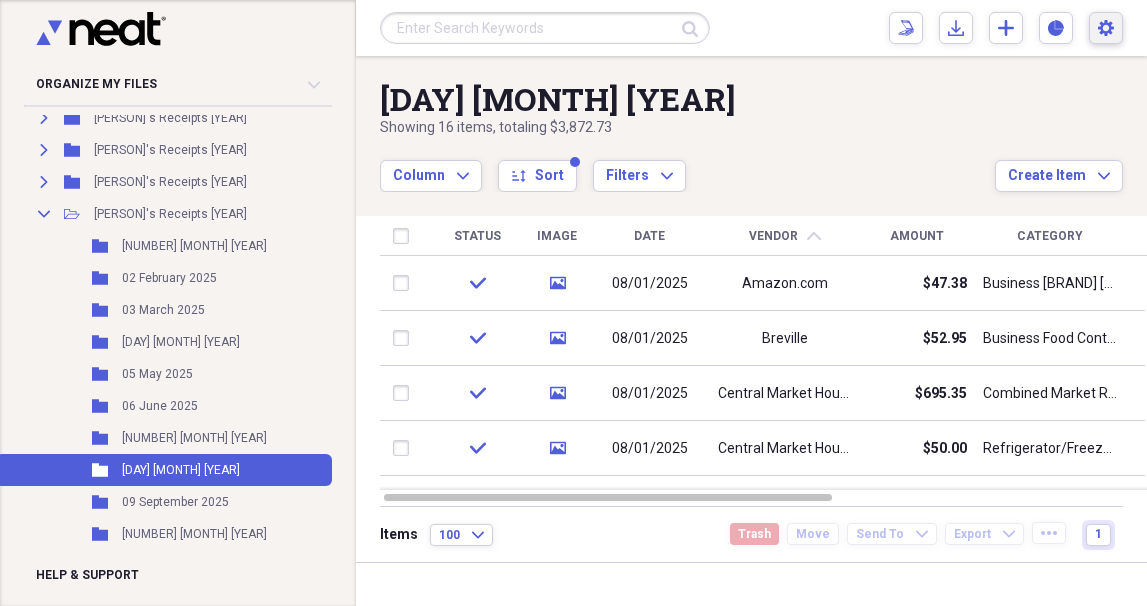 click 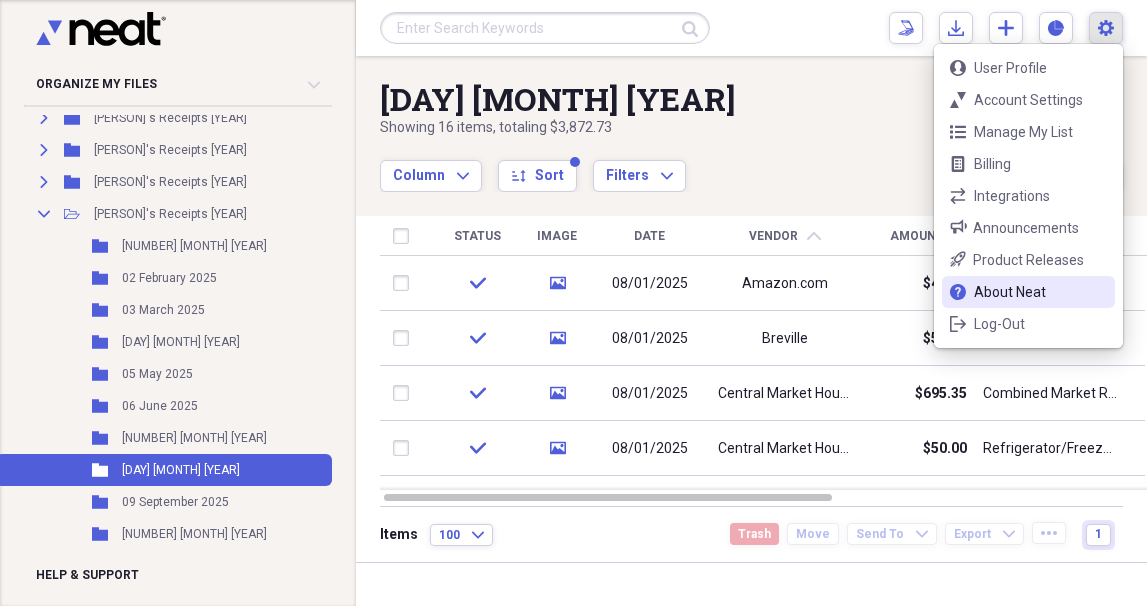 click on "About Neat" at bounding box center [1028, 292] 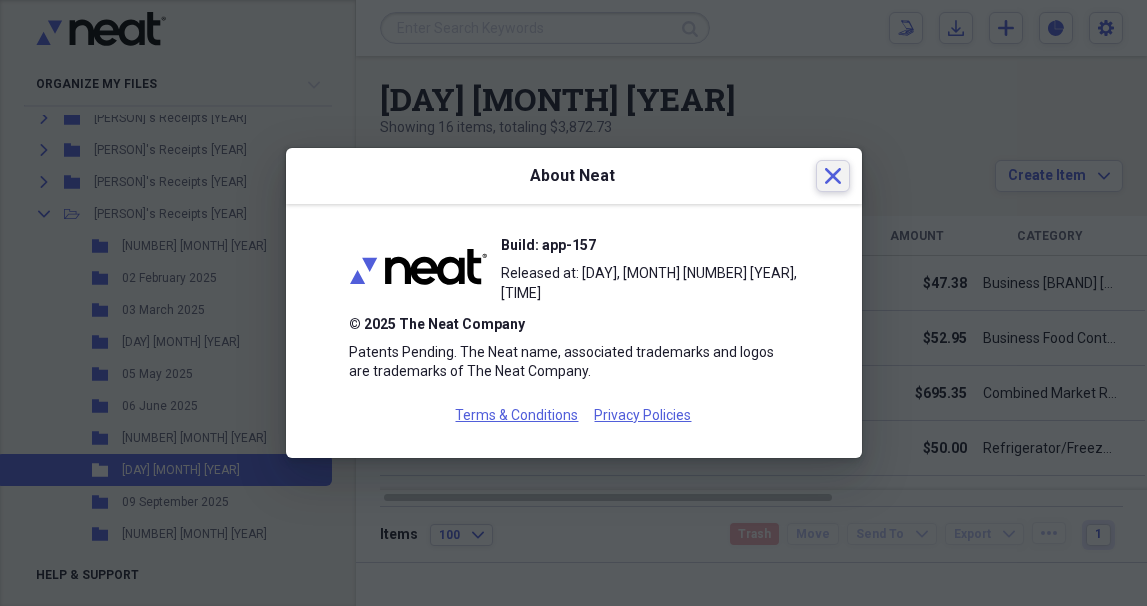 click on "Close" at bounding box center (833, 176) 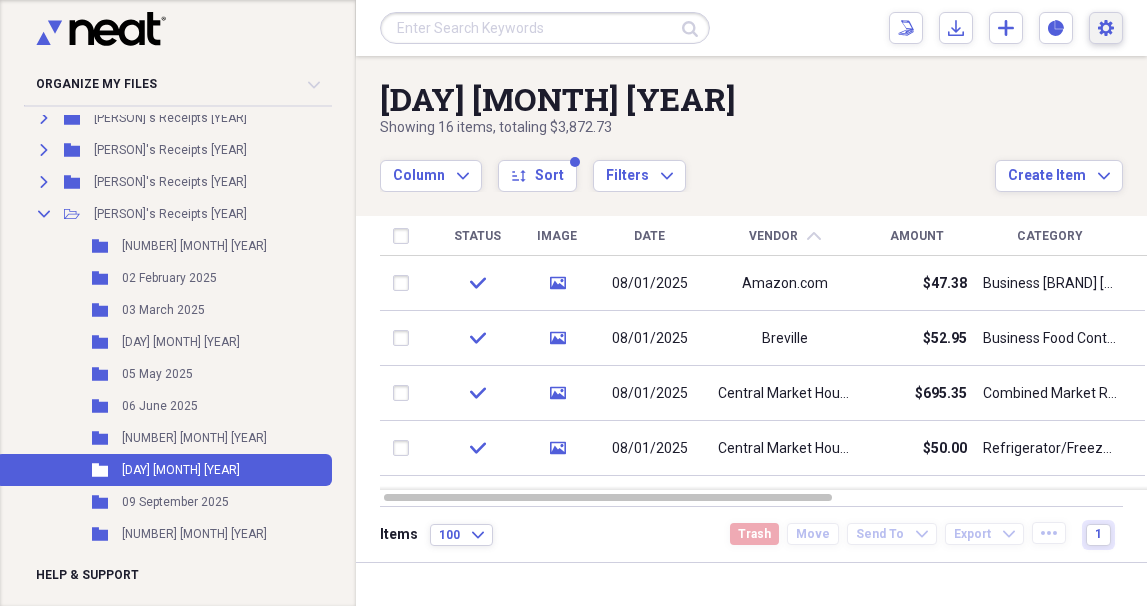 click 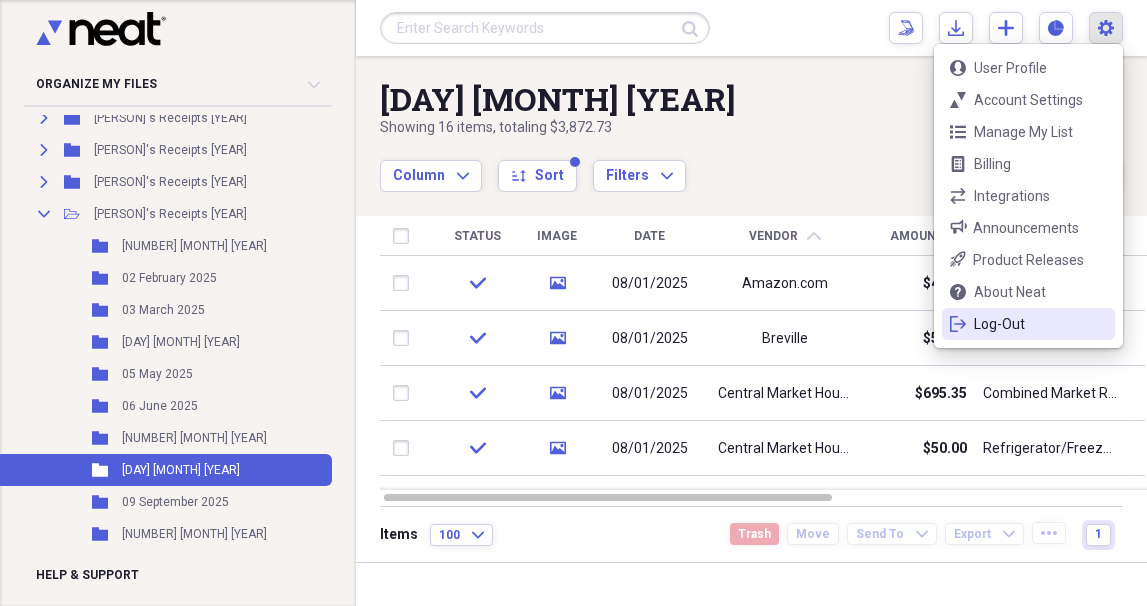 click on "Log-Out" at bounding box center [1028, 324] 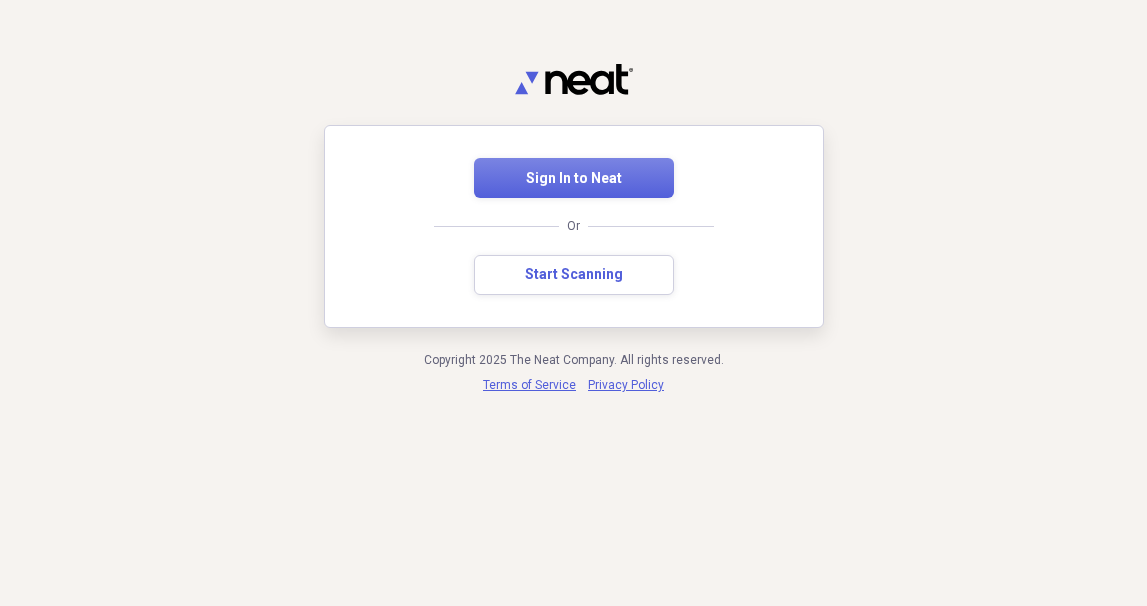 scroll, scrollTop: 0, scrollLeft: 0, axis: both 